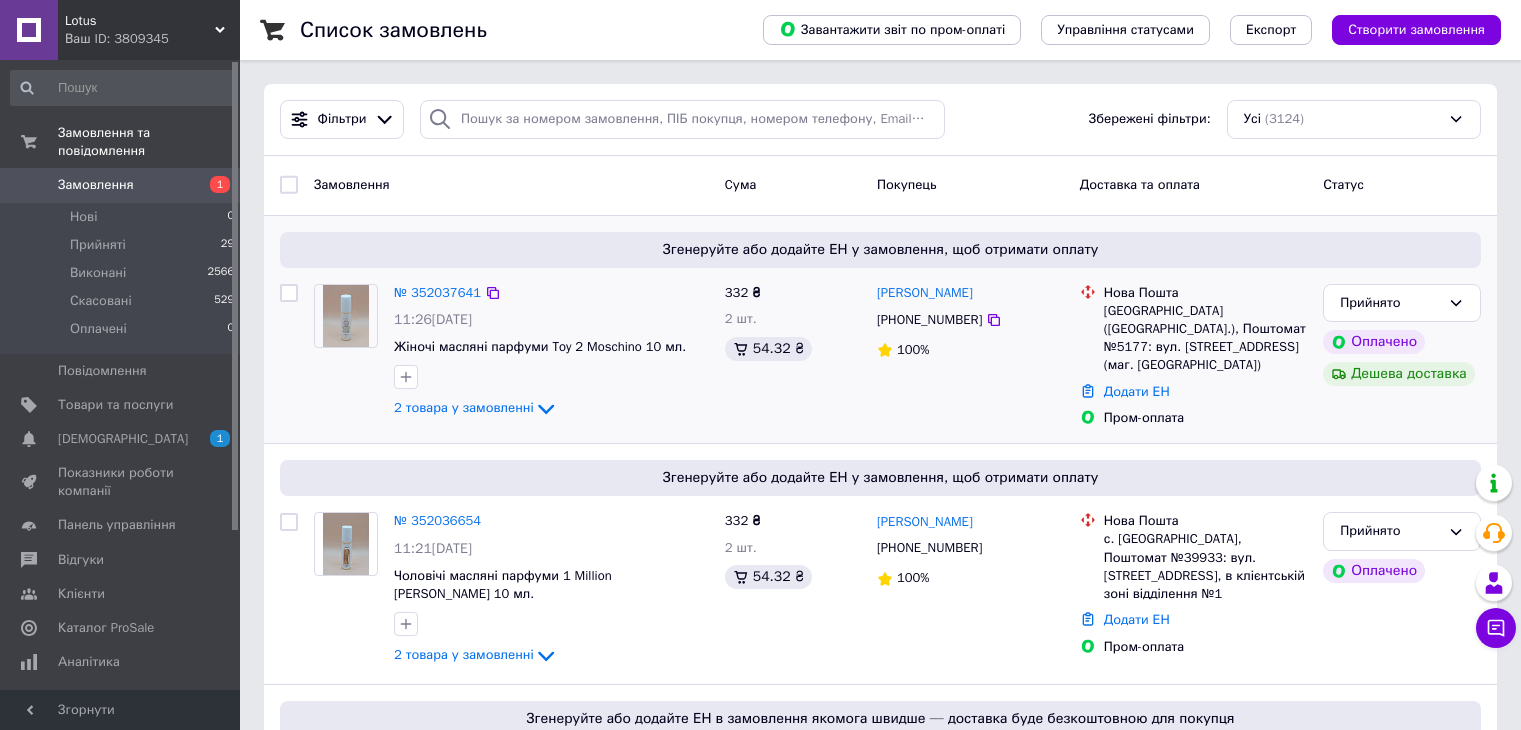 scroll, scrollTop: 0, scrollLeft: 0, axis: both 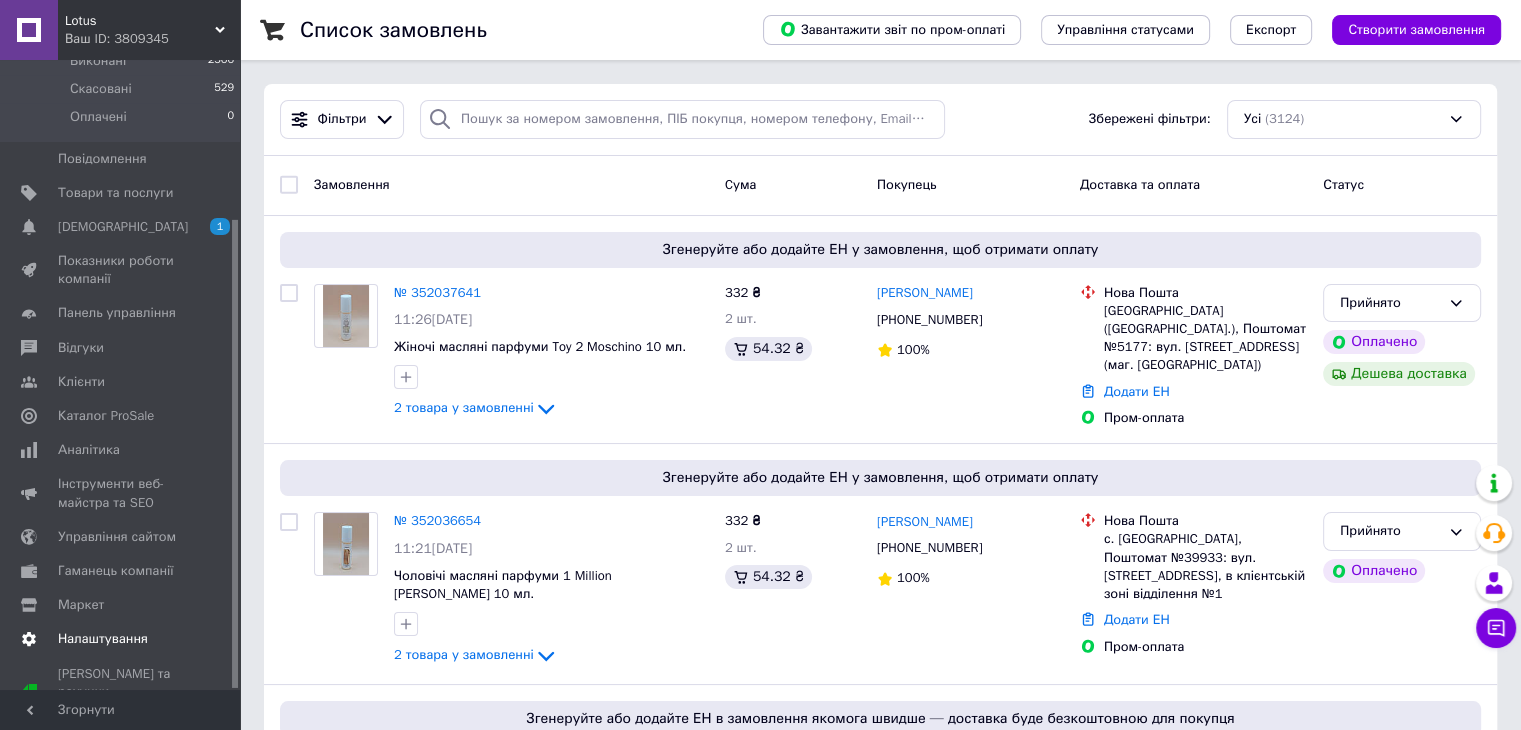 click on "Налаштування" at bounding box center (103, 639) 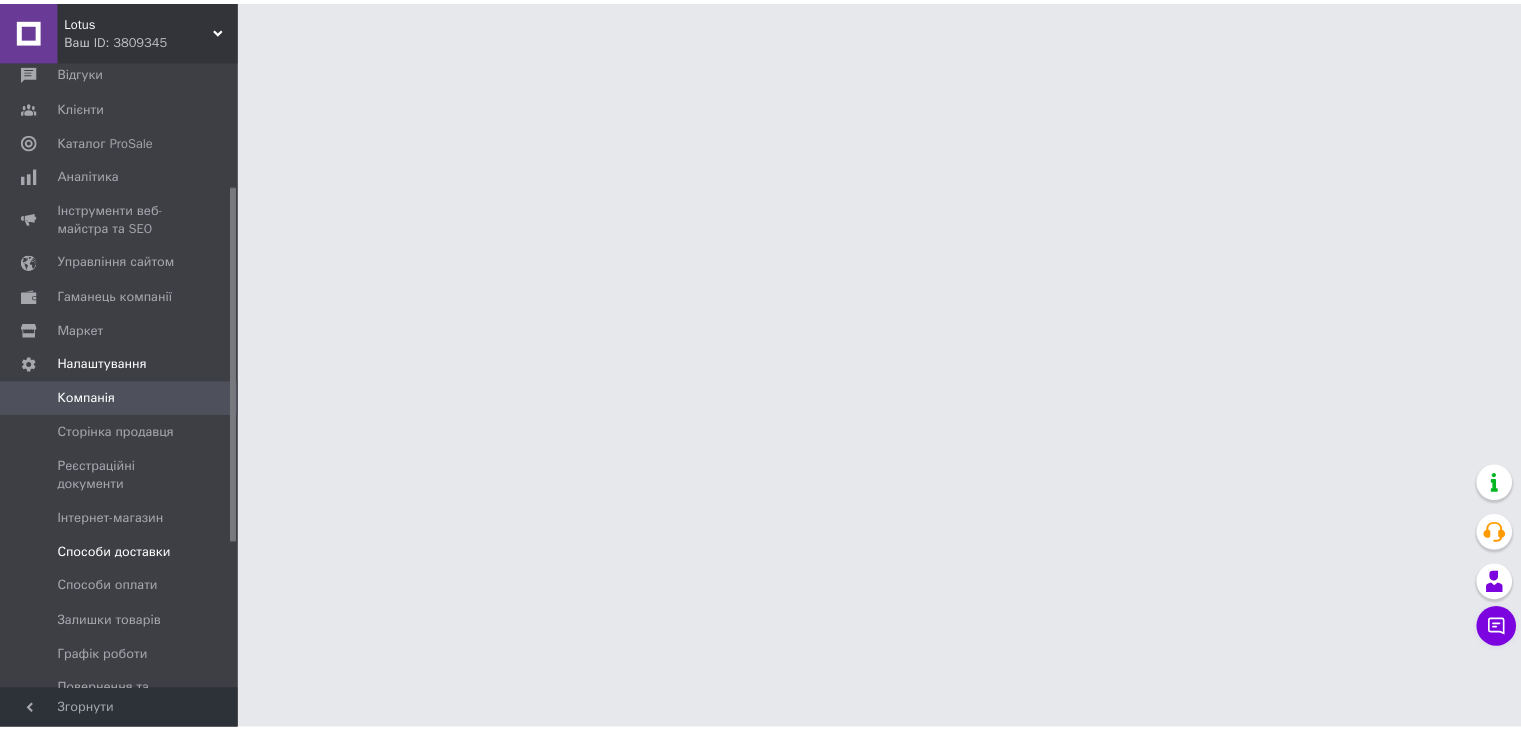 scroll, scrollTop: 312, scrollLeft: 0, axis: vertical 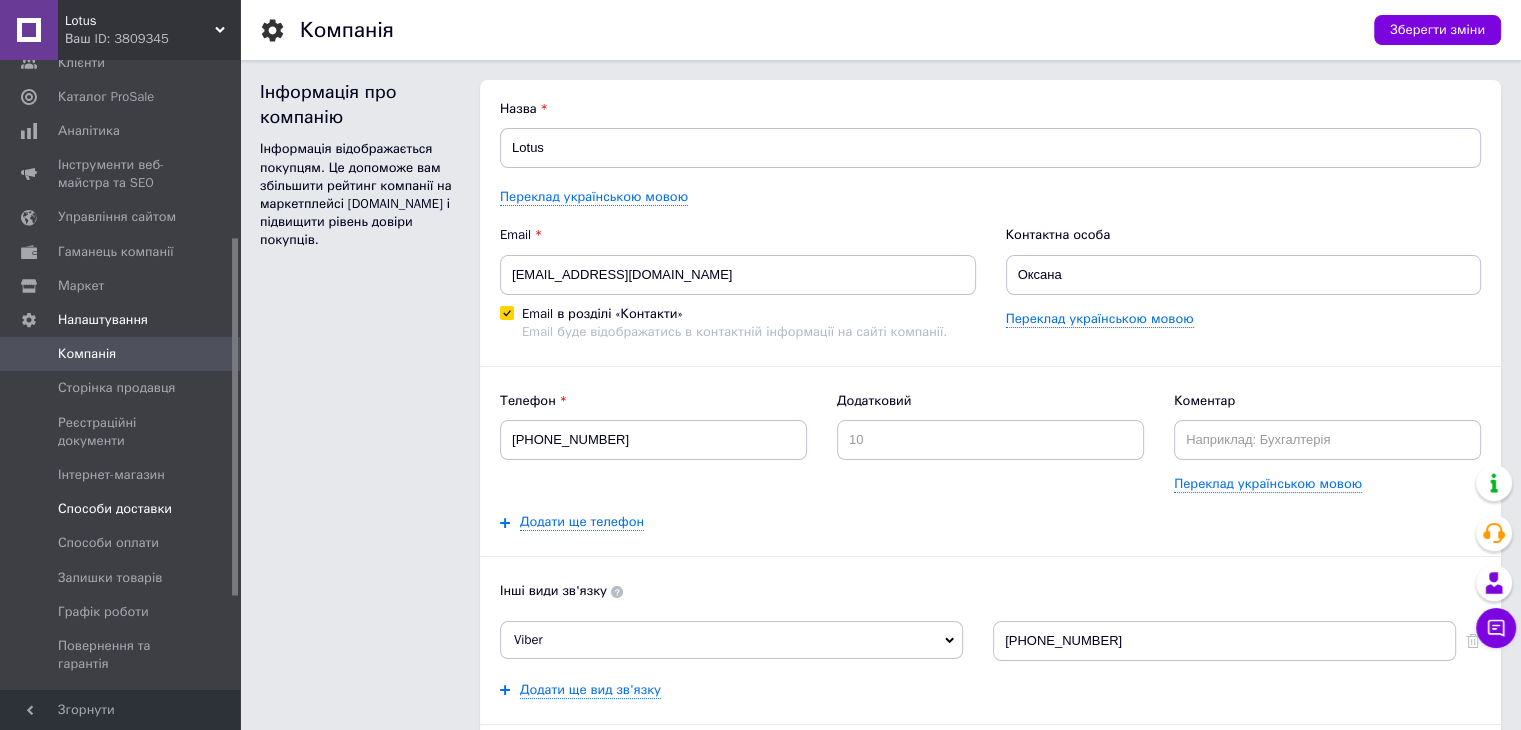 click on "Способи доставки" at bounding box center [115, 509] 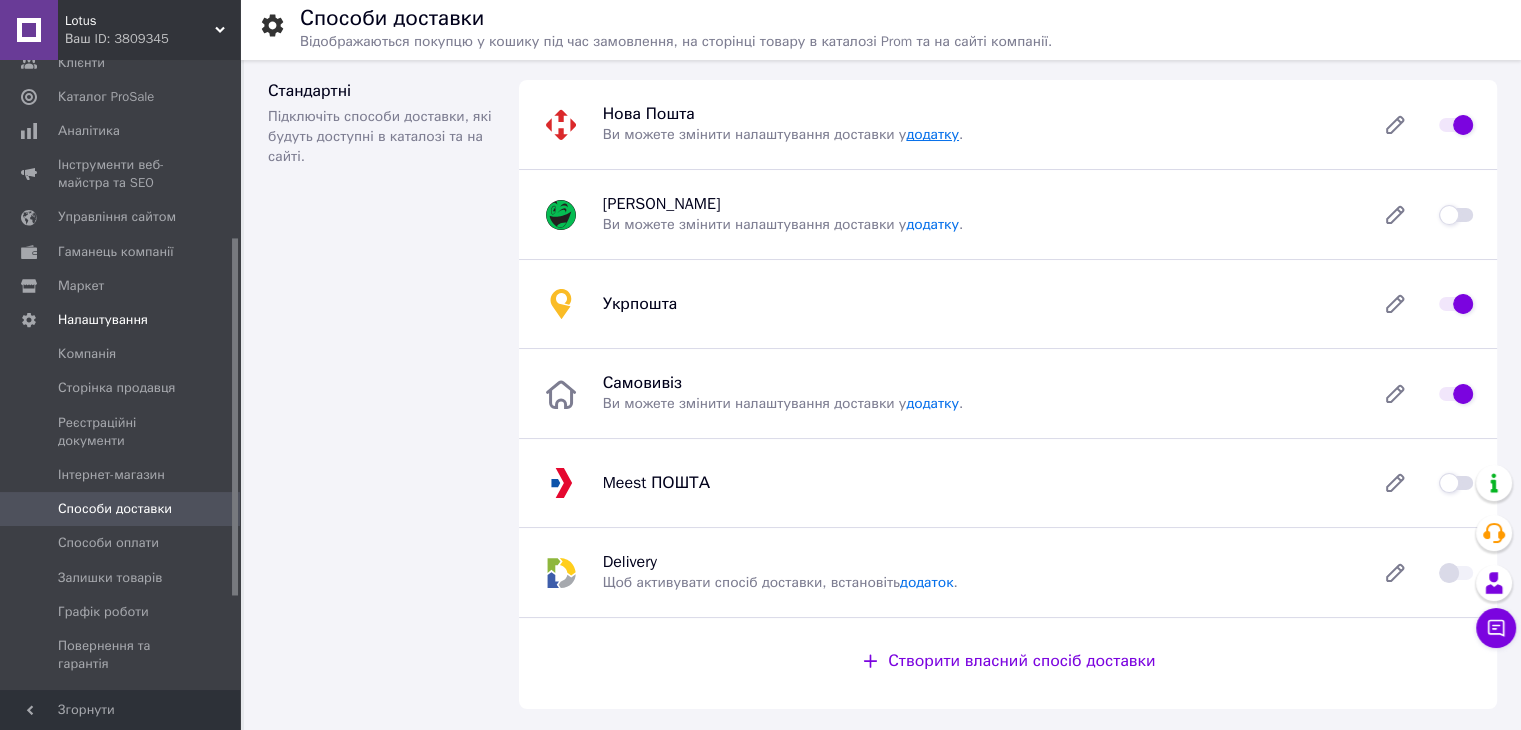 click on "додатку" at bounding box center [932, 134] 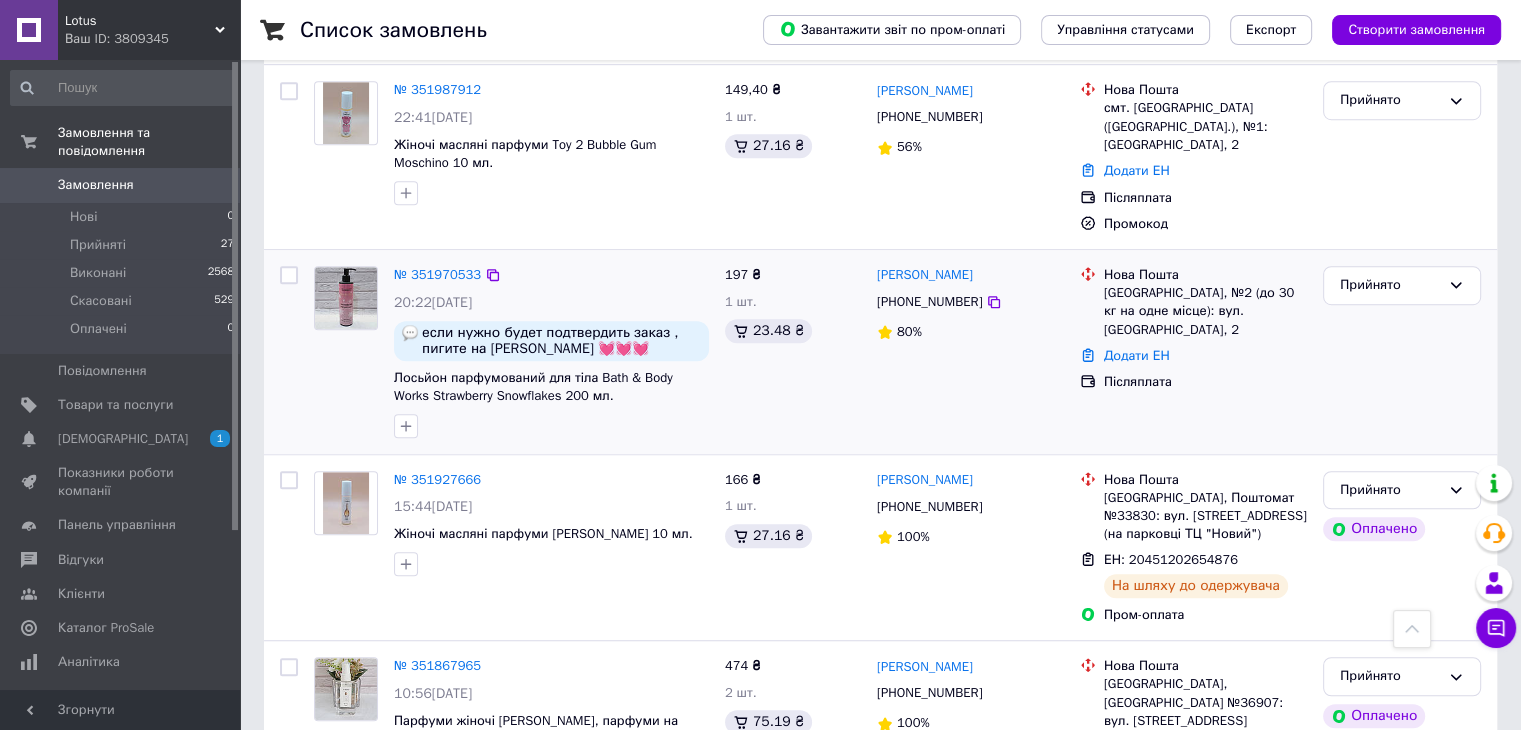 scroll, scrollTop: 1400, scrollLeft: 0, axis: vertical 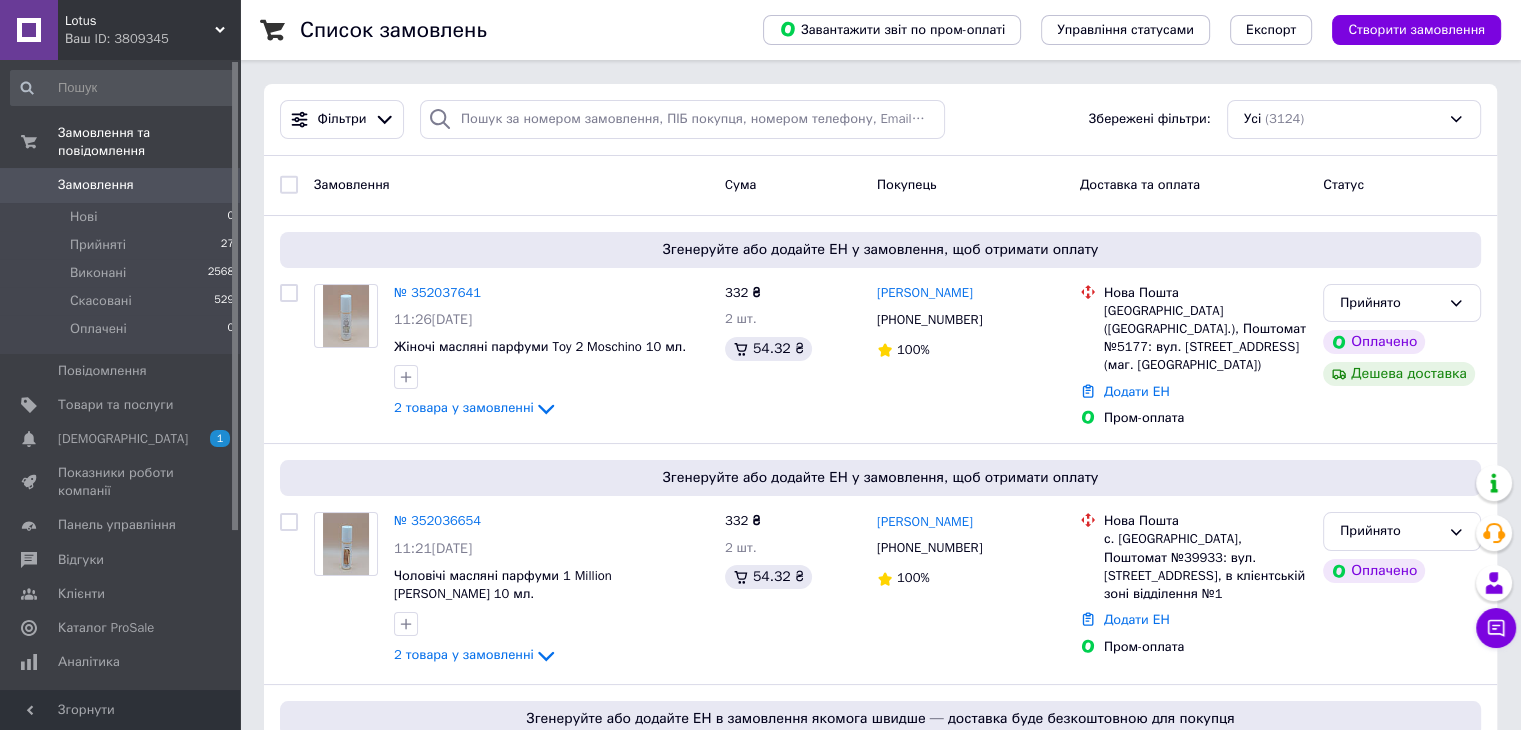 click on "Замовлення" at bounding box center (121, 185) 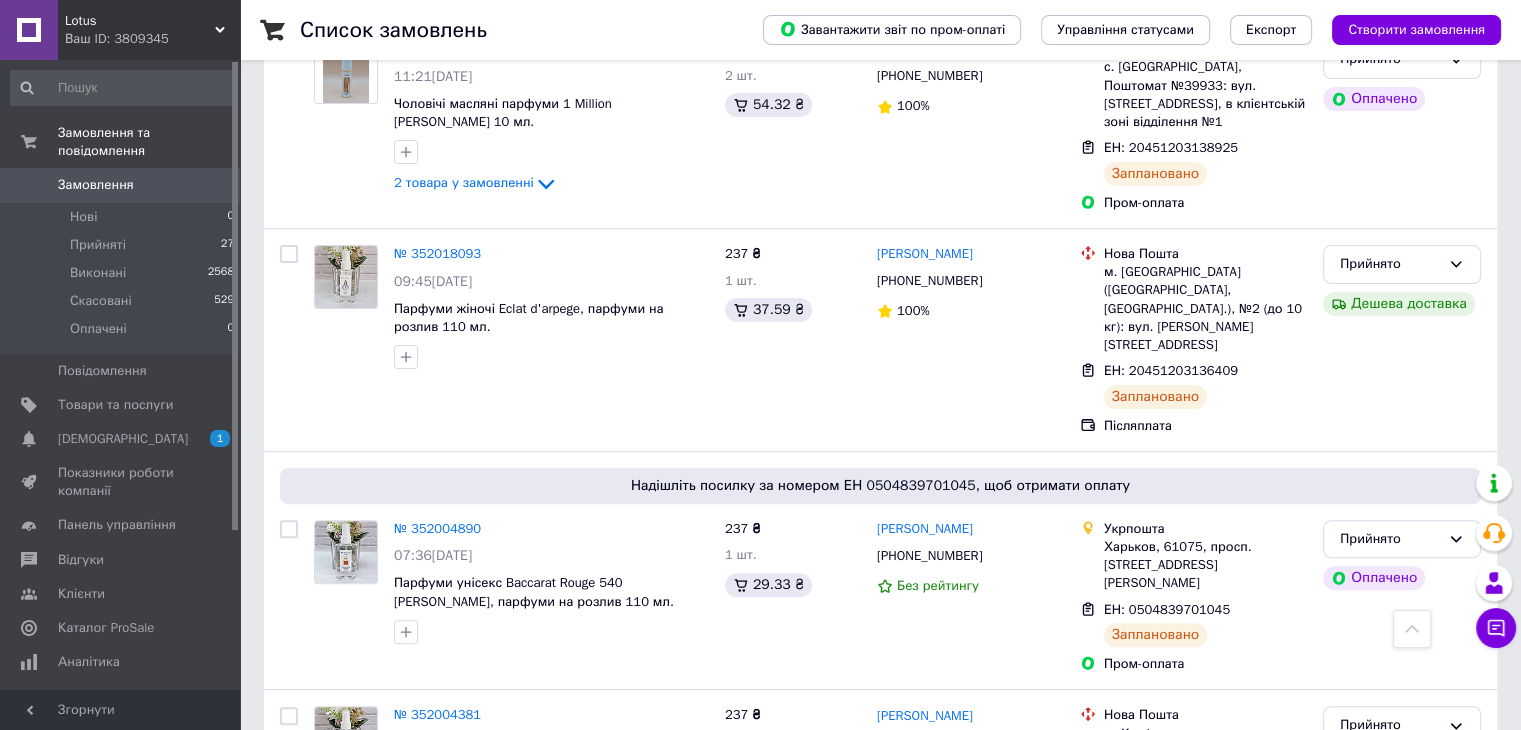 scroll, scrollTop: 0, scrollLeft: 0, axis: both 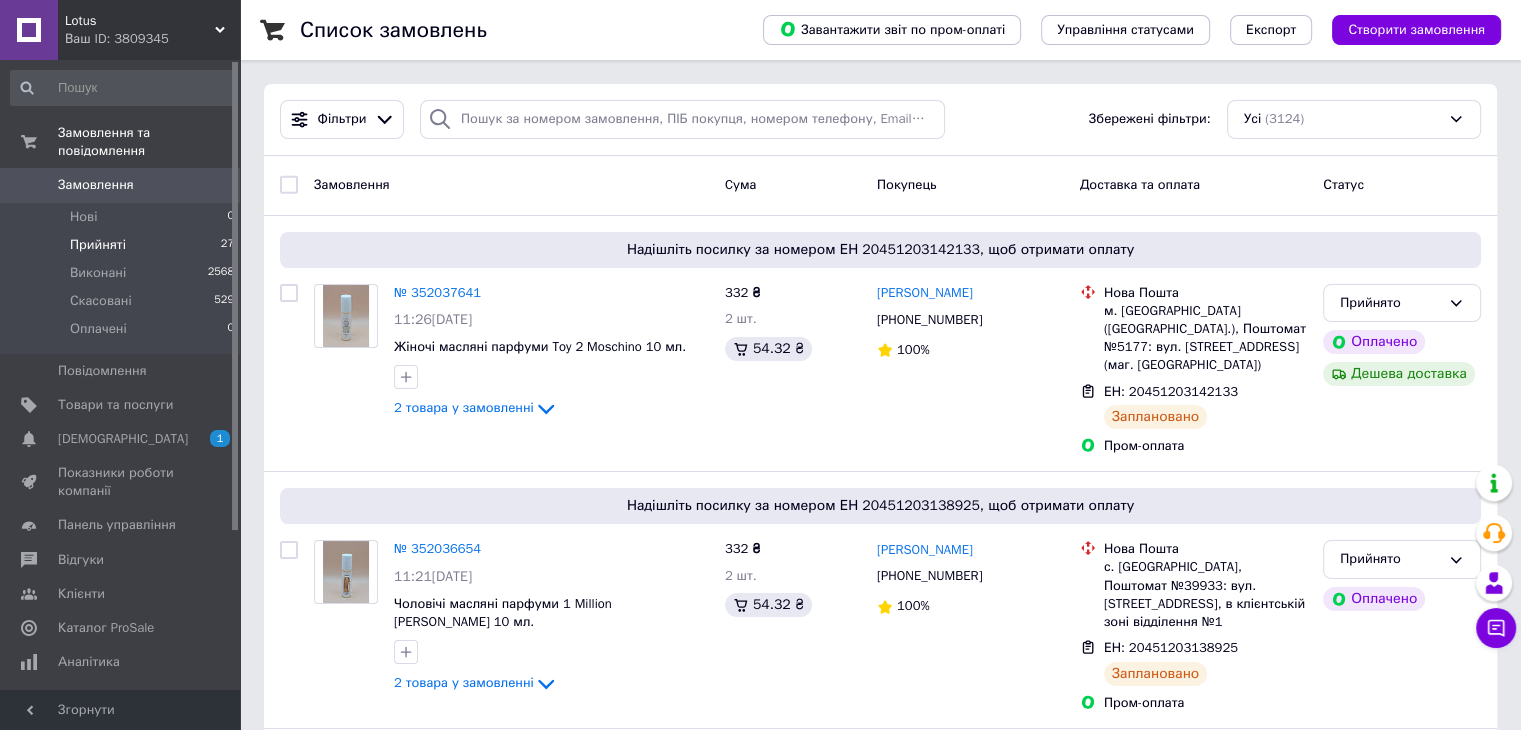 drag, startPoint x: 148, startPoint y: 229, endPoint x: 220, endPoint y: 228, distance: 72.00694 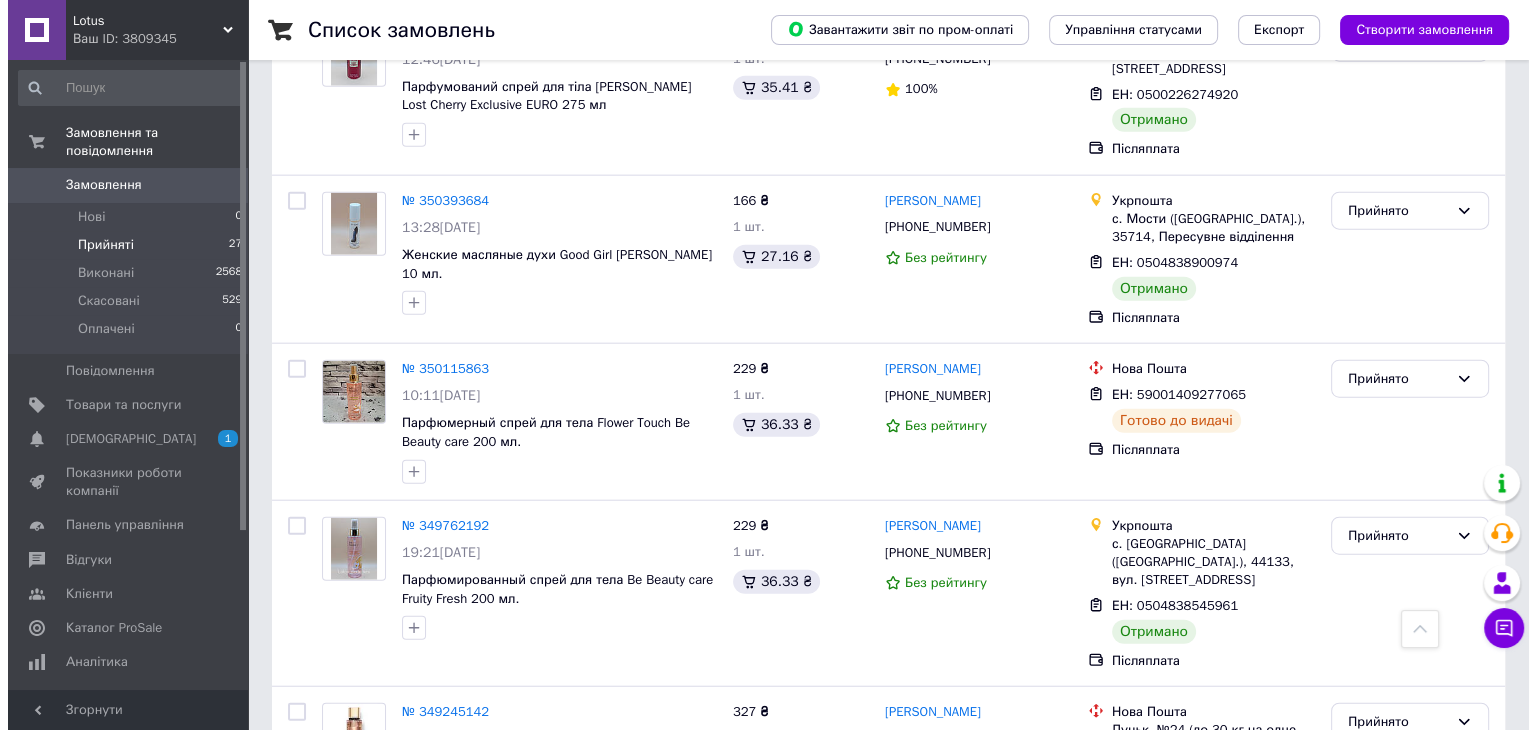 scroll, scrollTop: 4825, scrollLeft: 0, axis: vertical 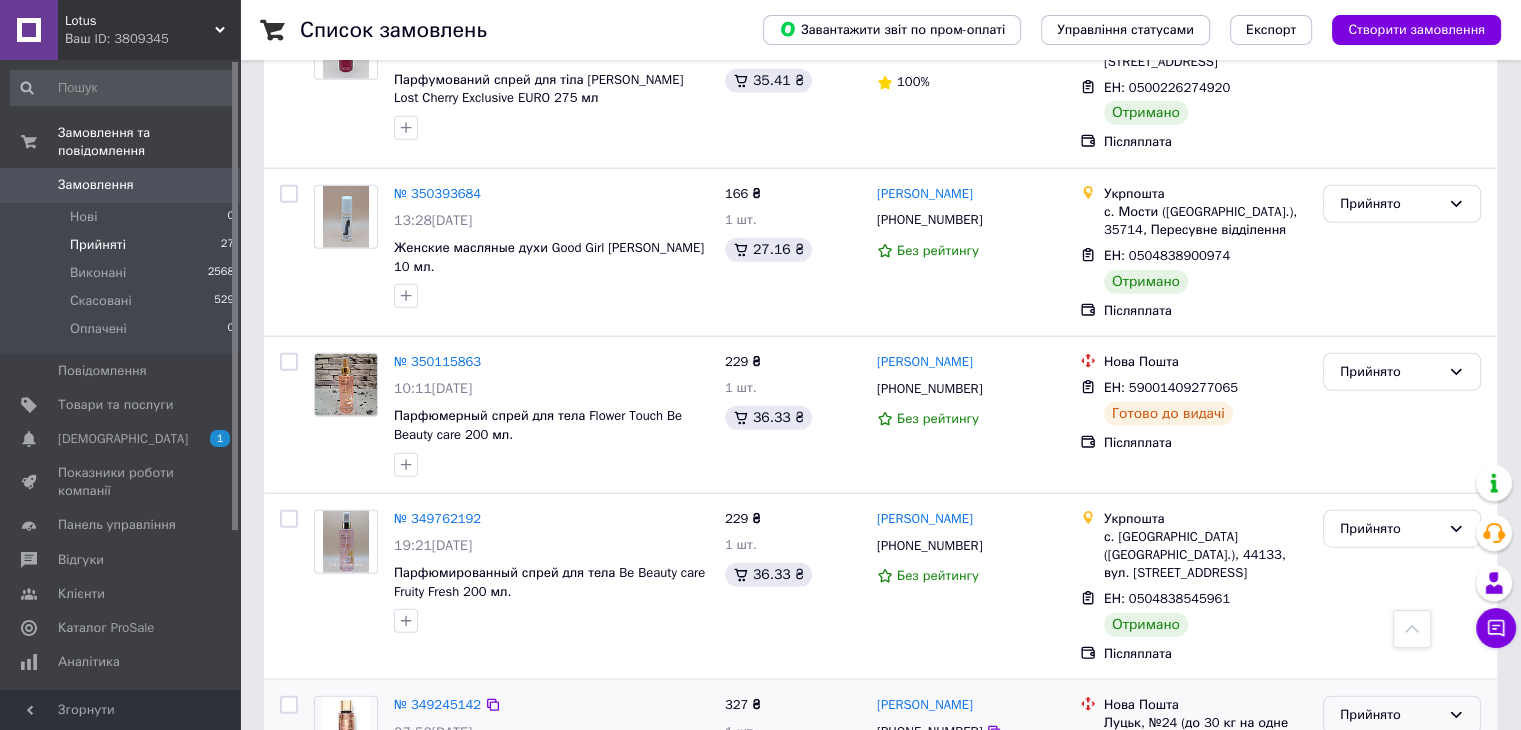 click on "Прийнято" at bounding box center (1390, 715) 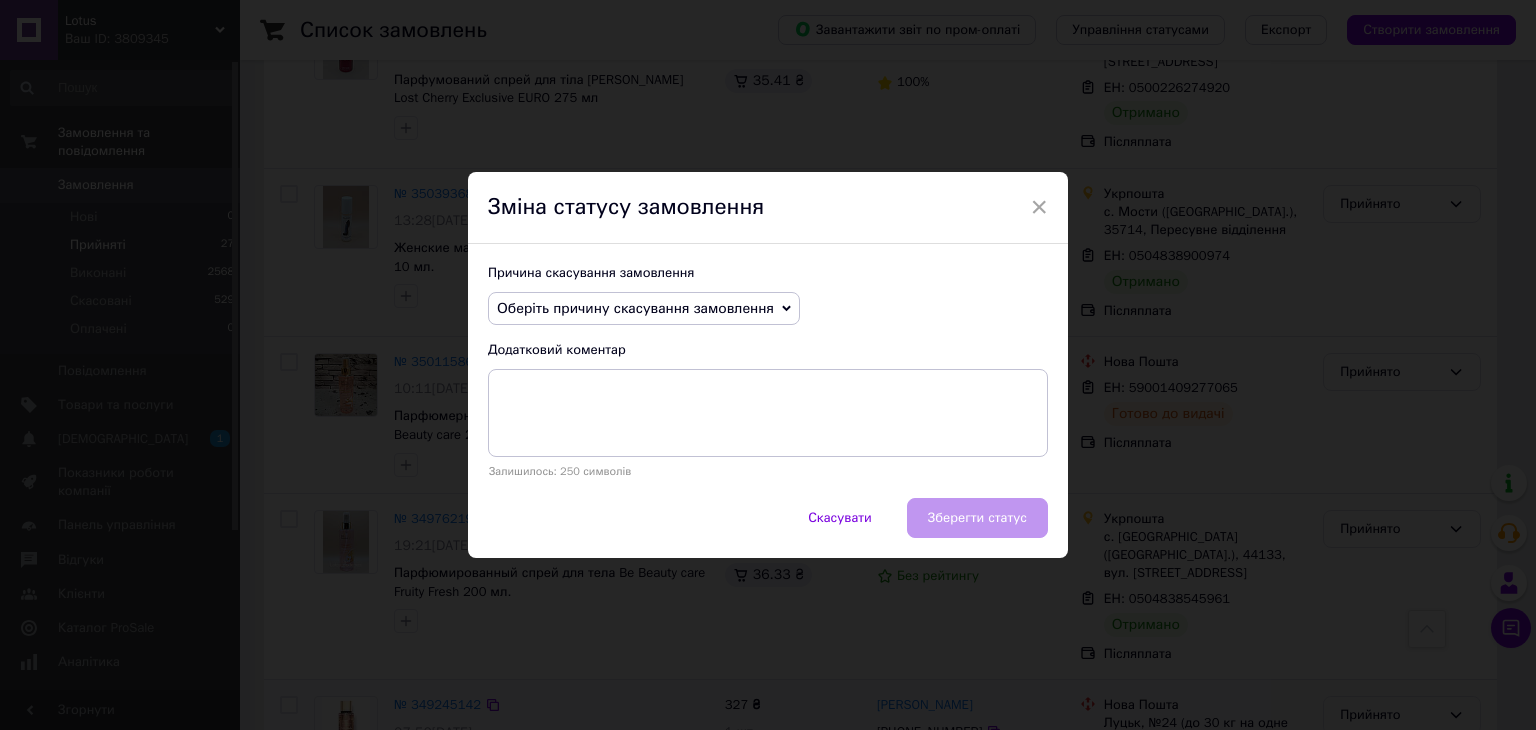 click on "Оберіть причину скасування замовлення" at bounding box center [635, 308] 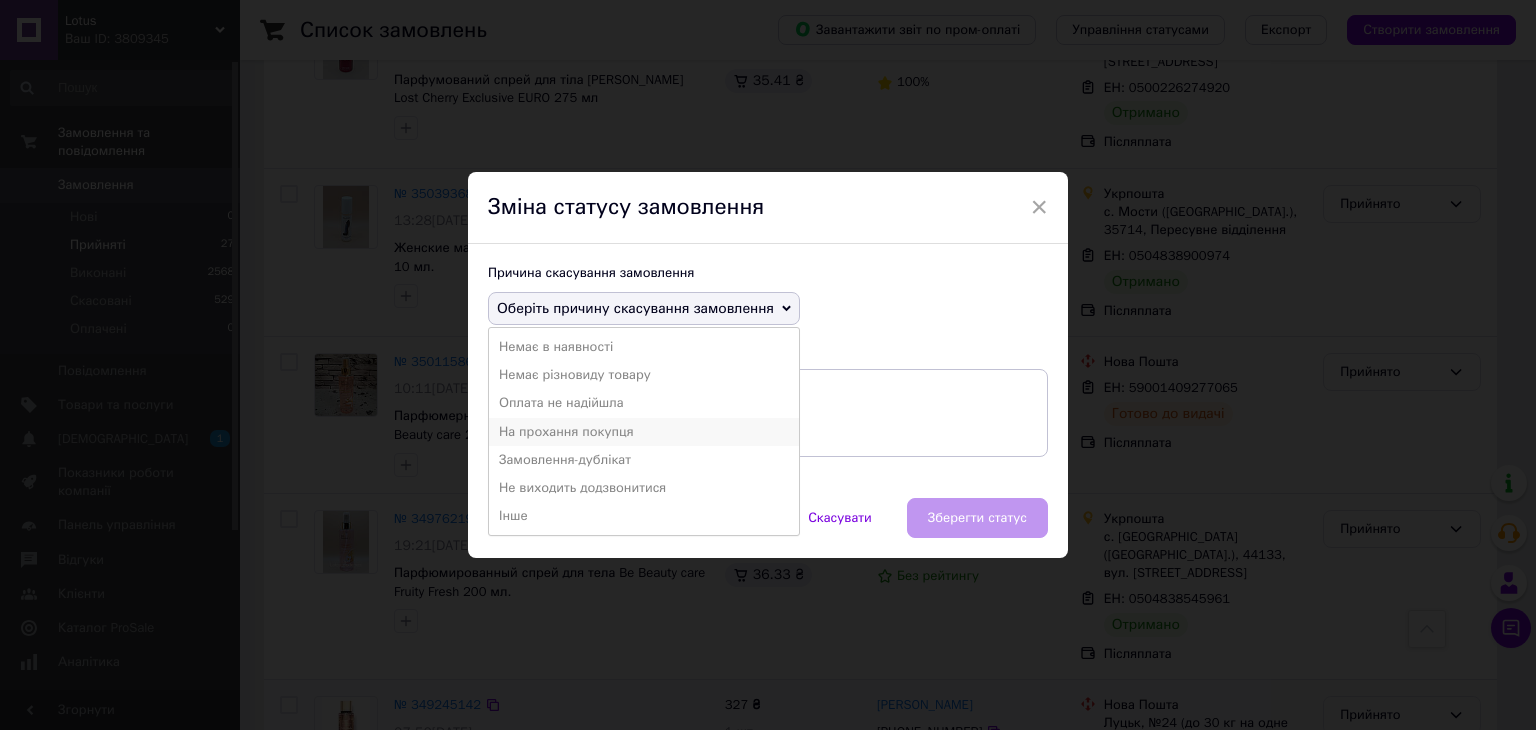 click on "На прохання покупця" at bounding box center [644, 432] 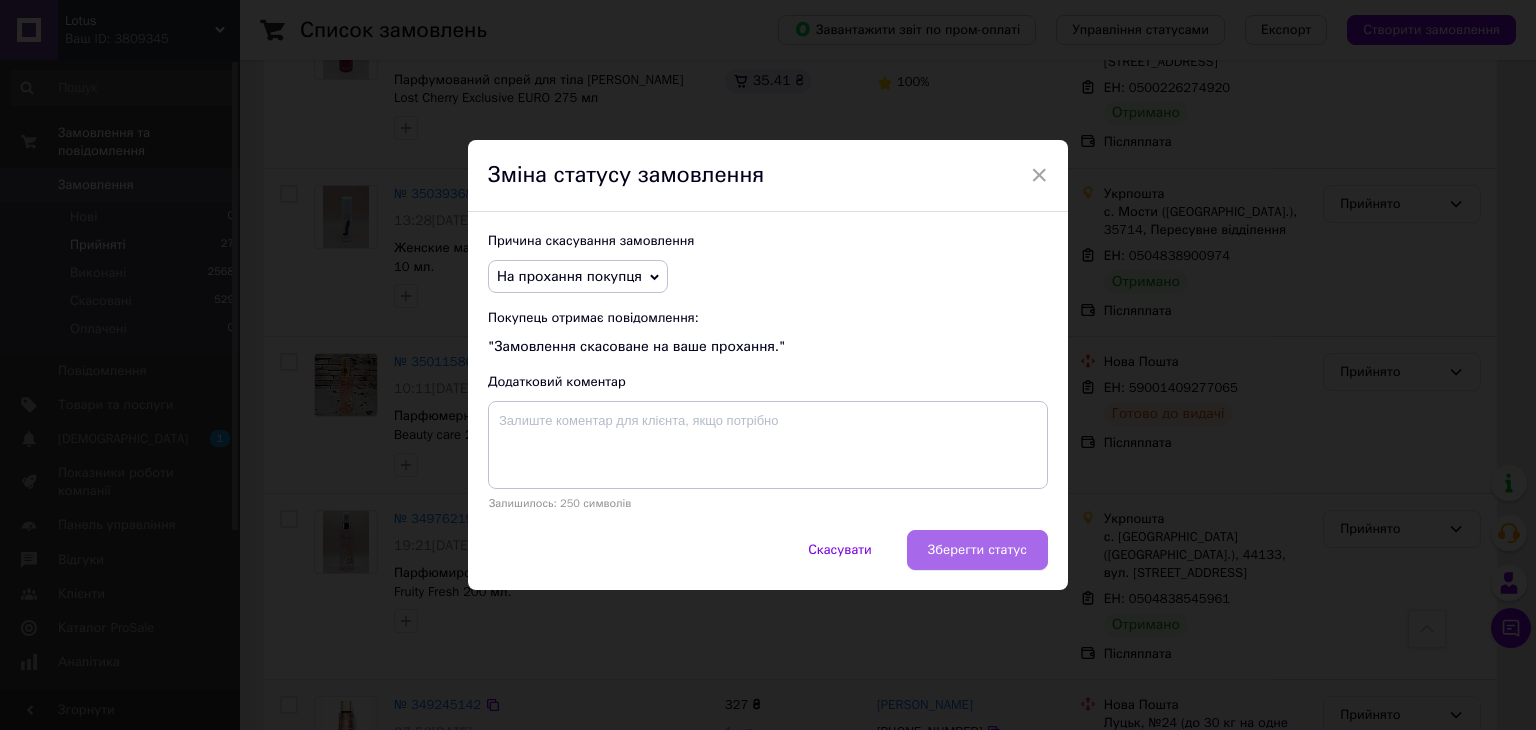 click on "Зберегти статус" at bounding box center [977, 550] 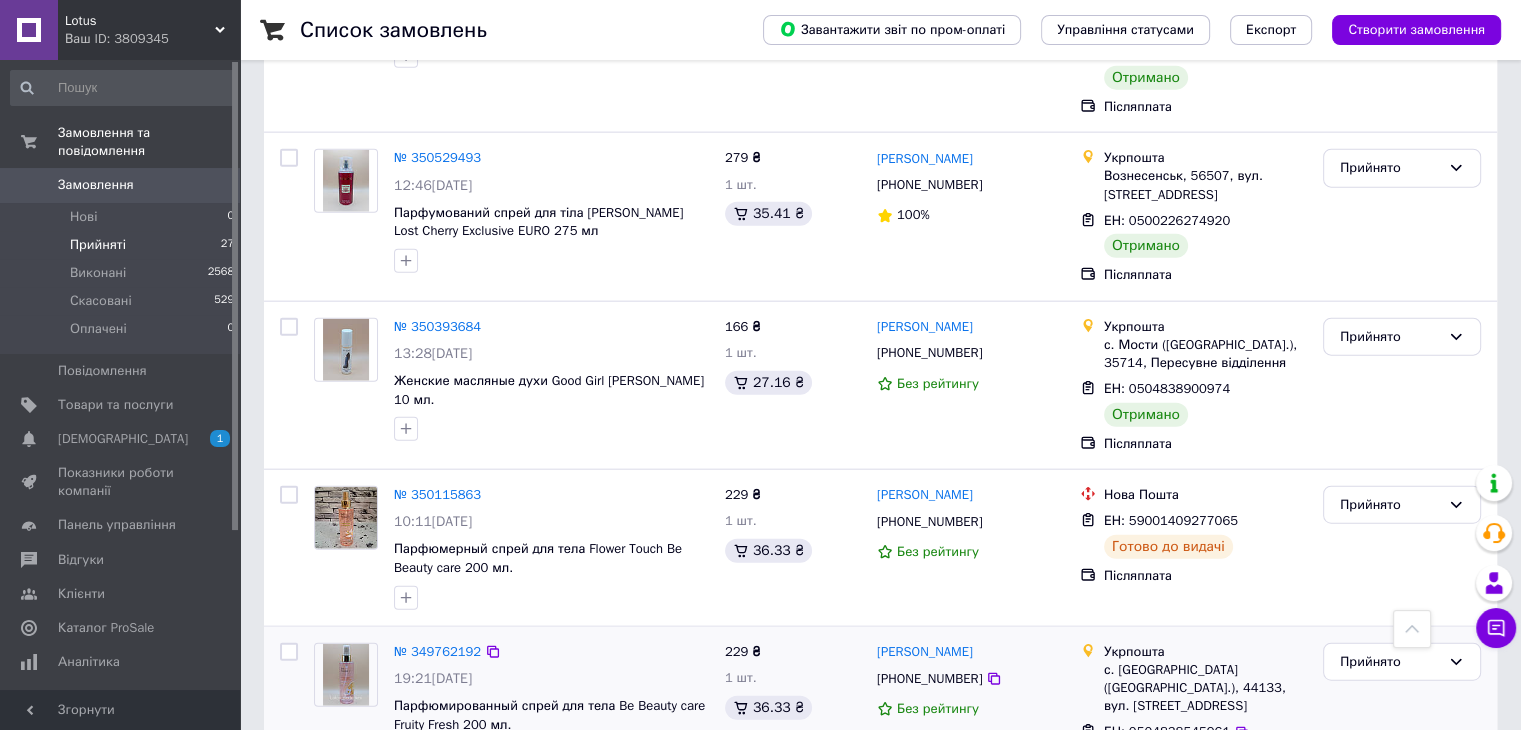 scroll, scrollTop: 4825, scrollLeft: 0, axis: vertical 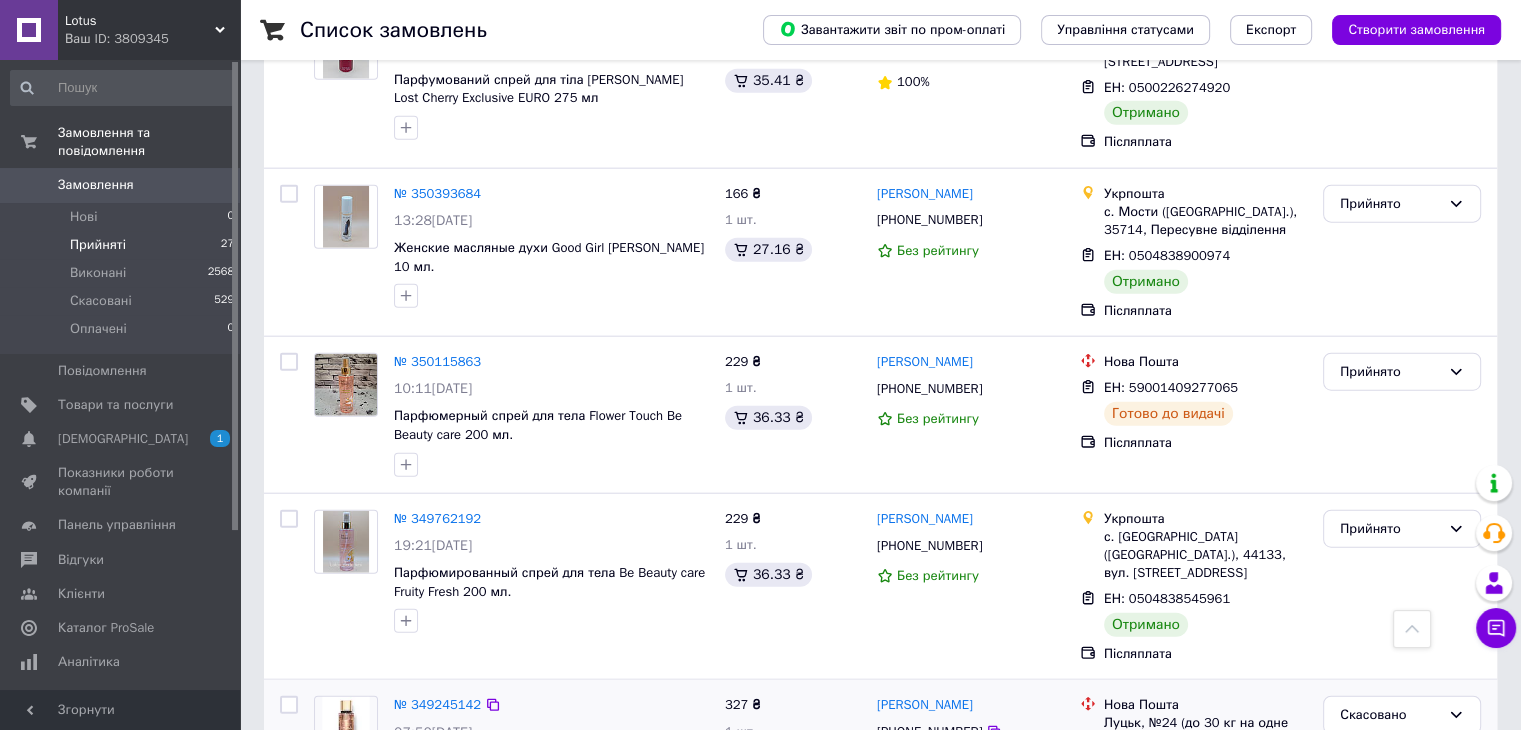click on "Парфюмерный спрей для тела Bare Vanilla Victoria`s Secret 250 мл." at bounding box center (504, 769) 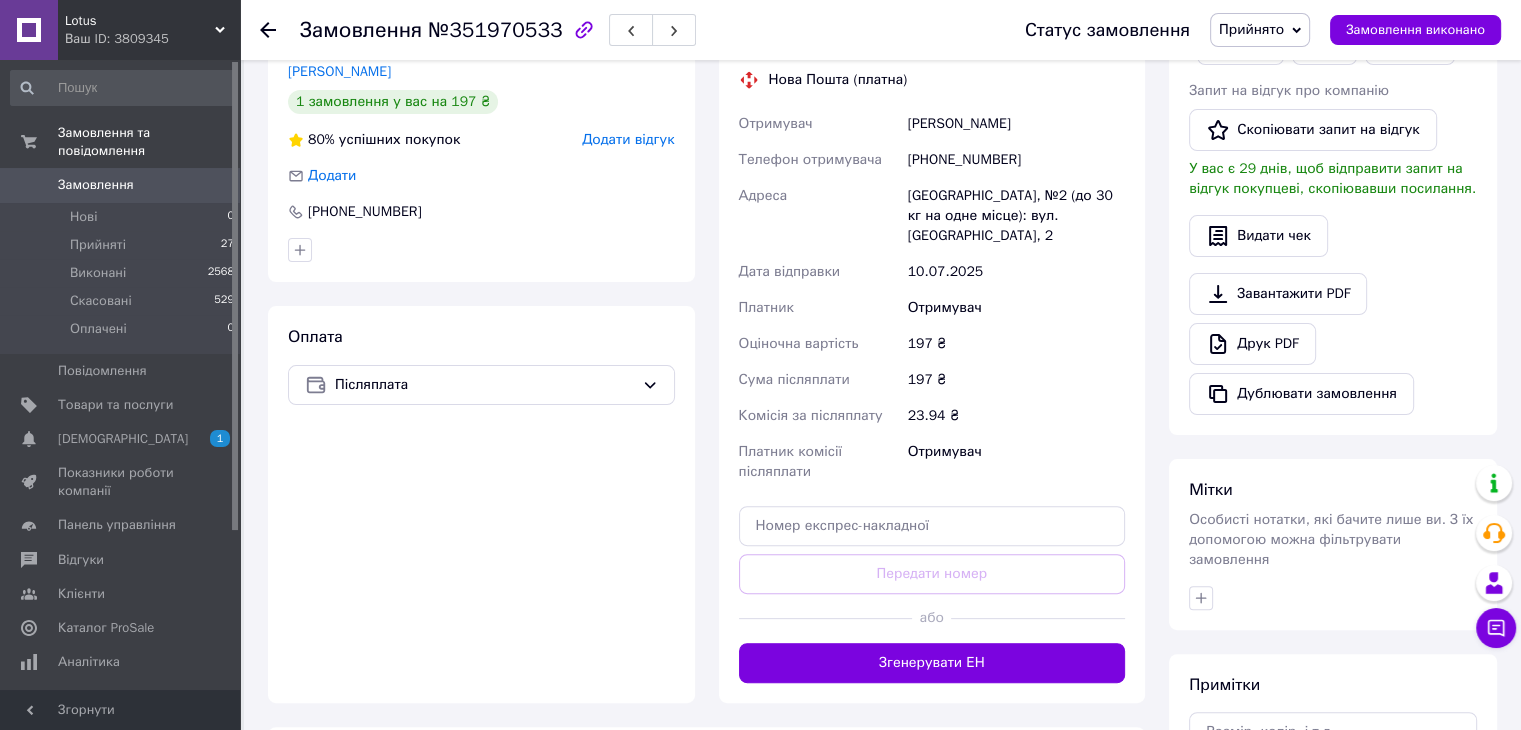 scroll, scrollTop: 500, scrollLeft: 0, axis: vertical 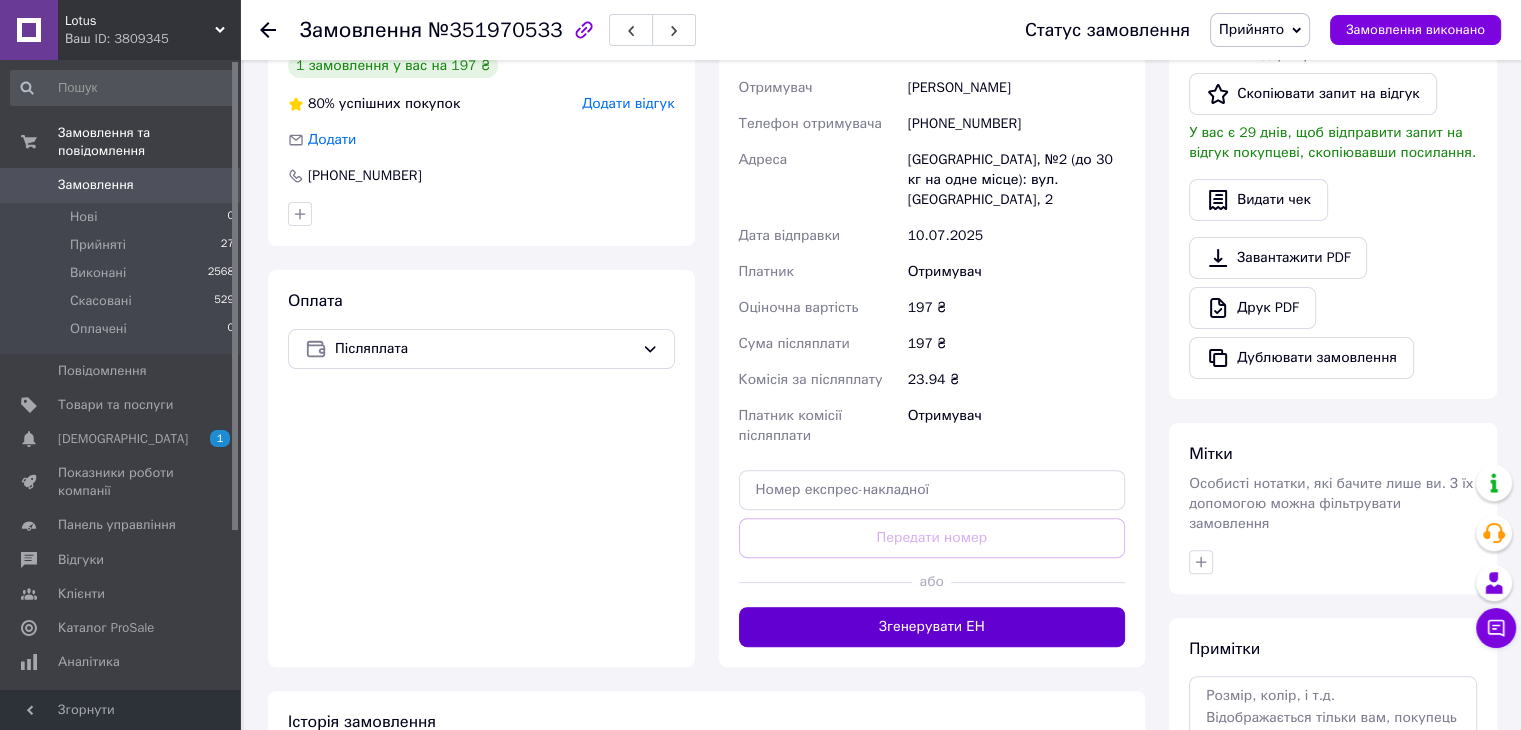 click on "Згенерувати ЕН" at bounding box center [932, 627] 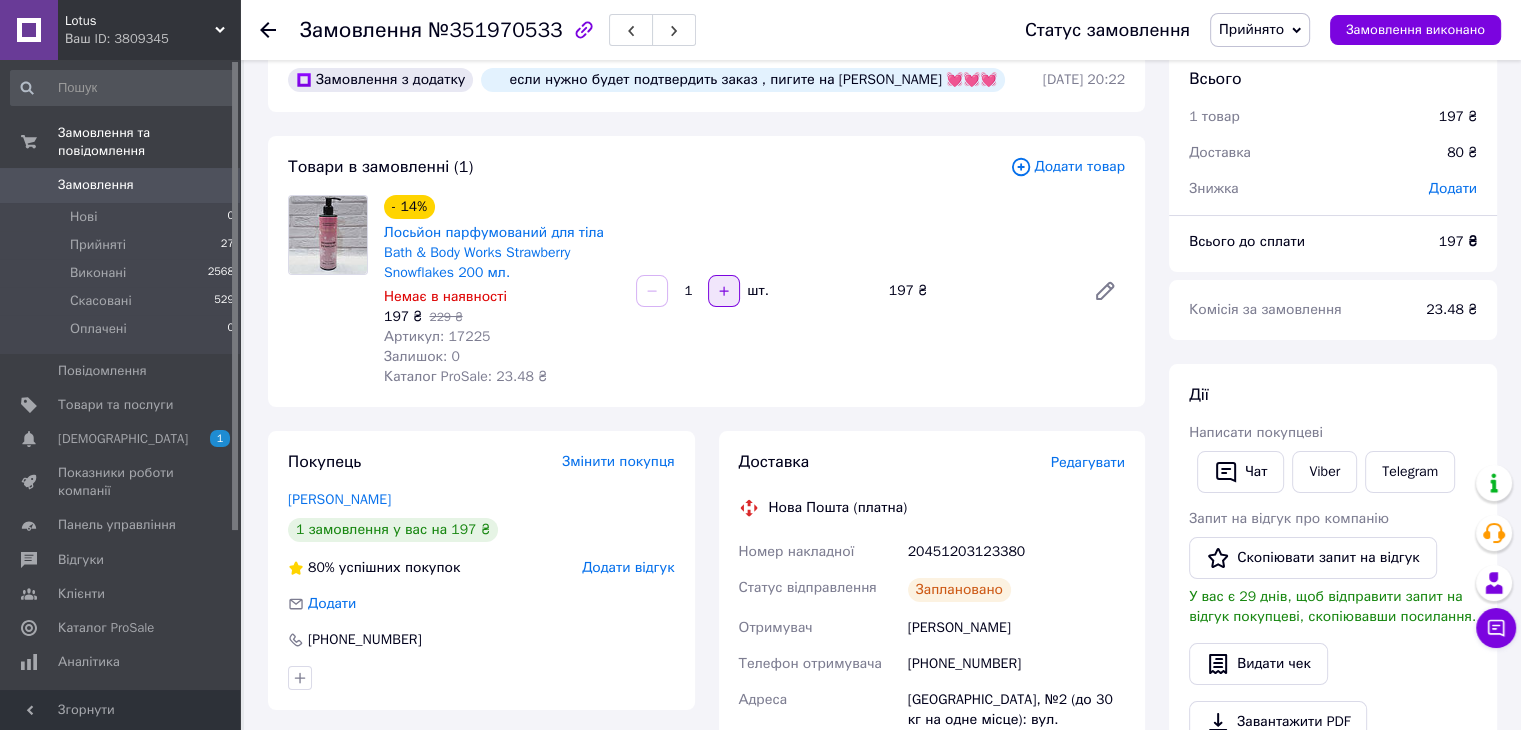 scroll, scrollTop: 0, scrollLeft: 0, axis: both 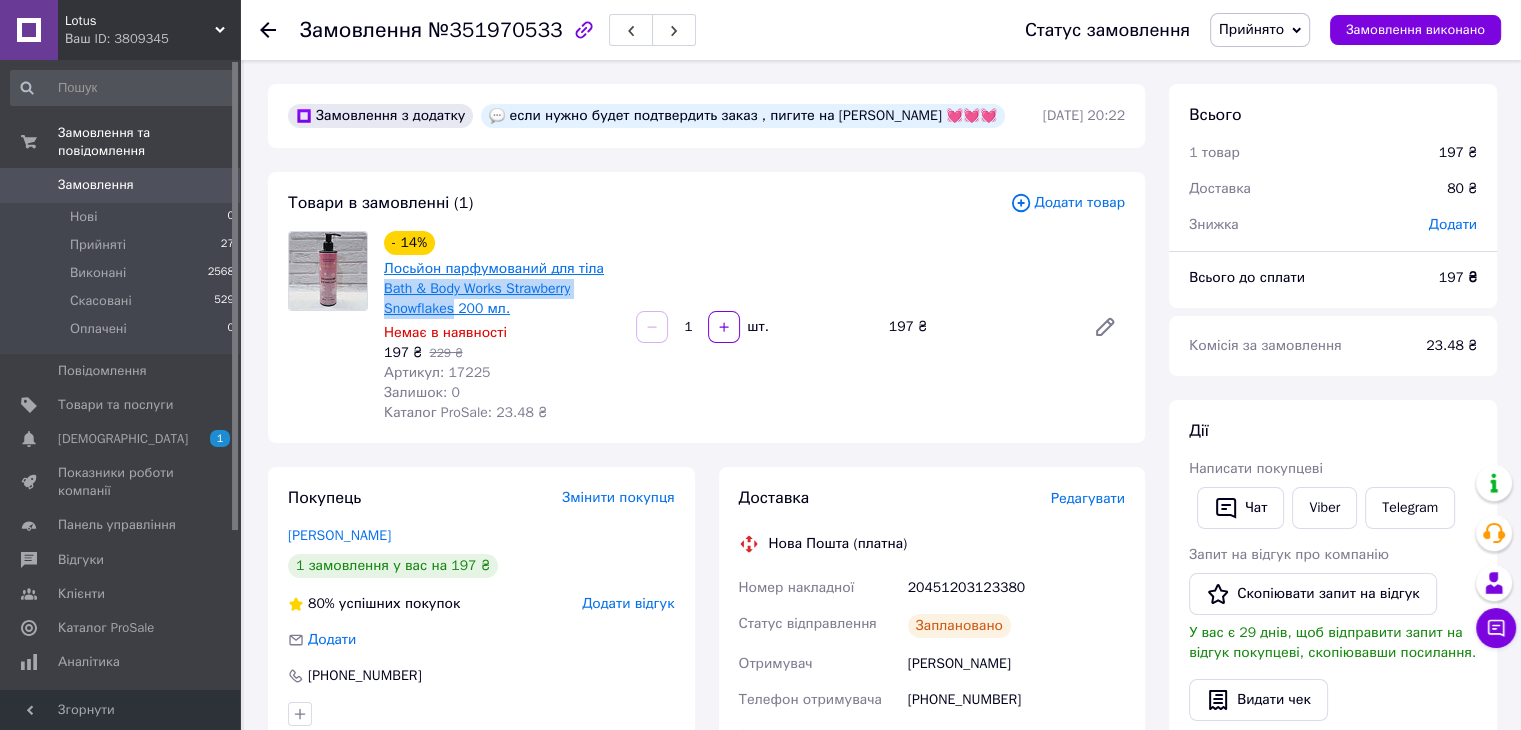 drag, startPoint x: 380, startPoint y: 291, endPoint x: 449, endPoint y: 312, distance: 72.12489 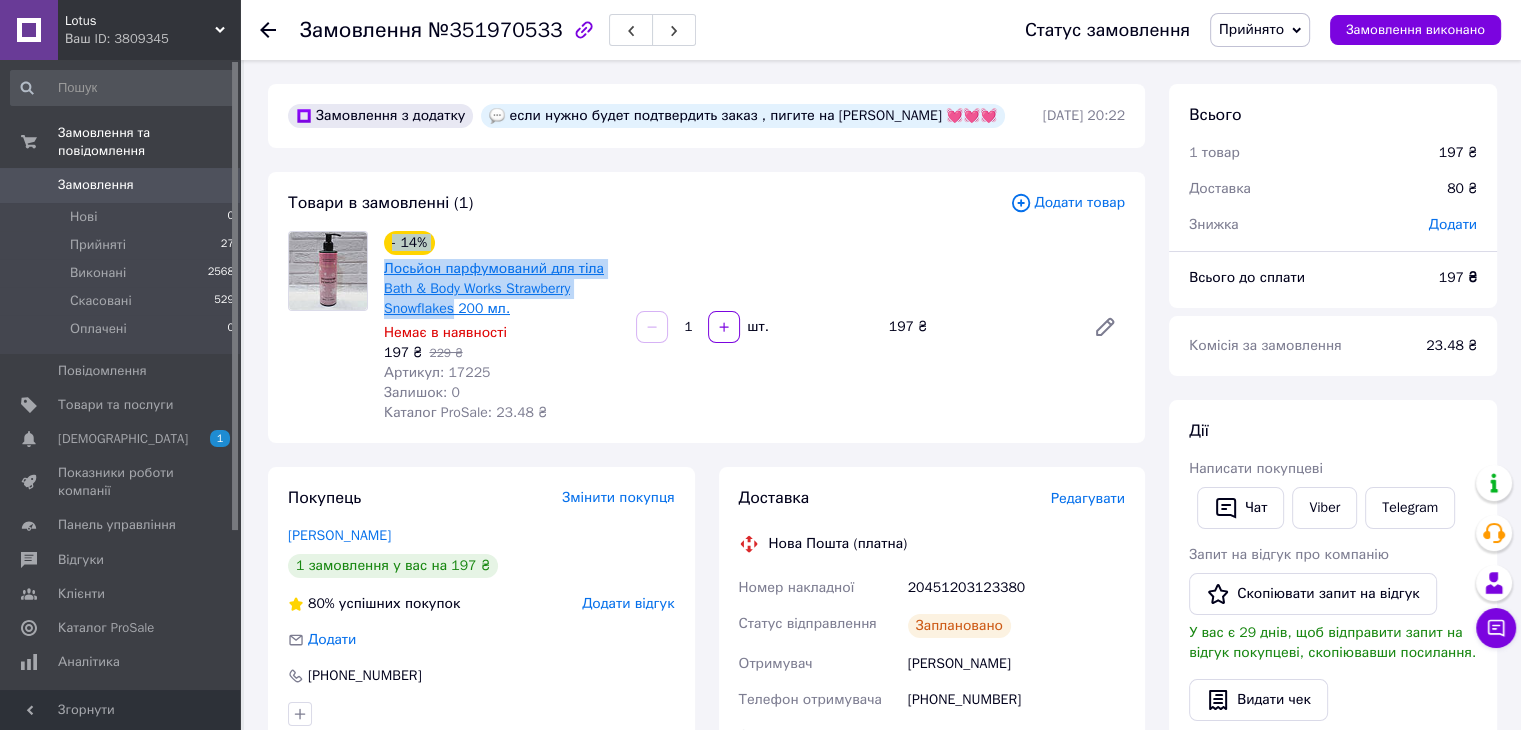 drag, startPoint x: 383, startPoint y: 257, endPoint x: 450, endPoint y: 304, distance: 81.84131 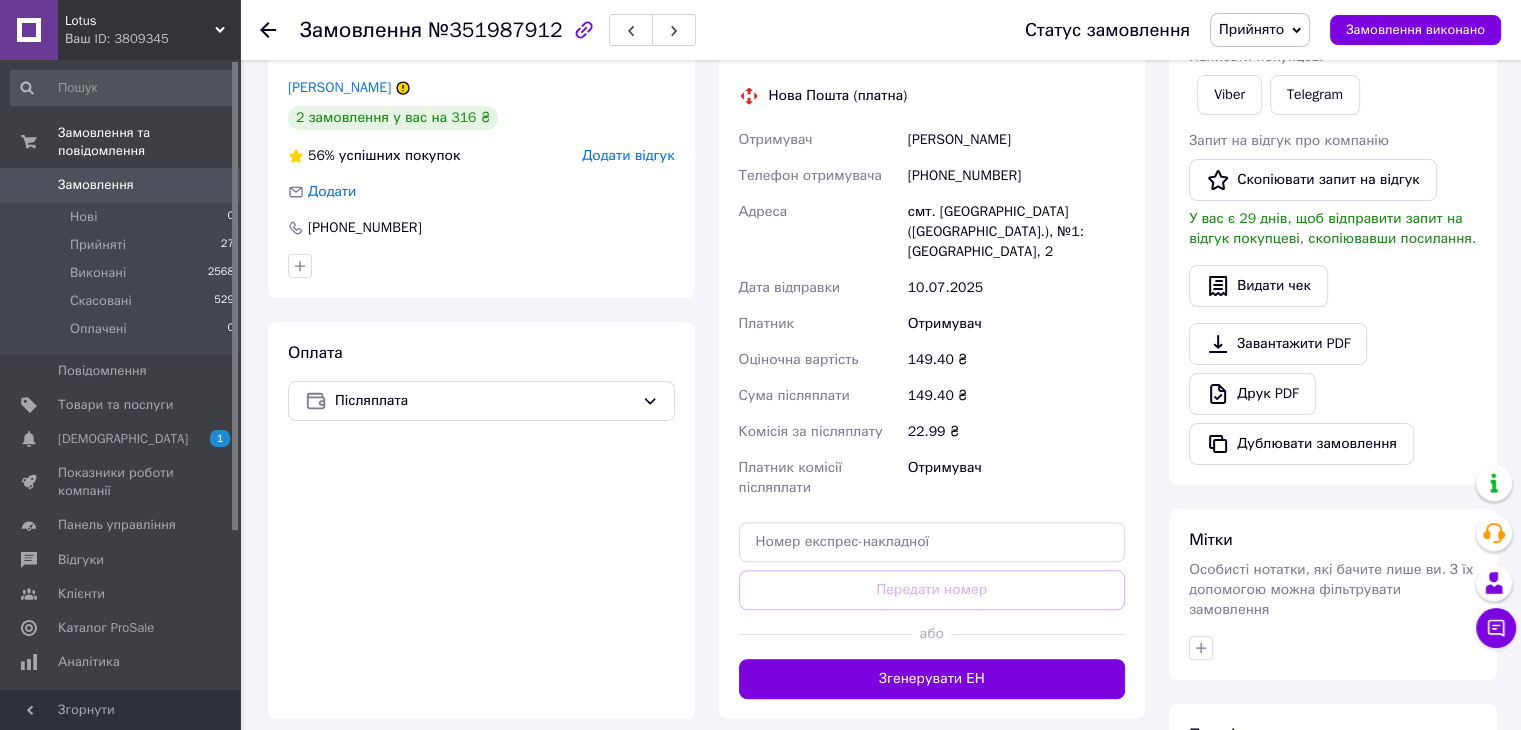 scroll, scrollTop: 612, scrollLeft: 0, axis: vertical 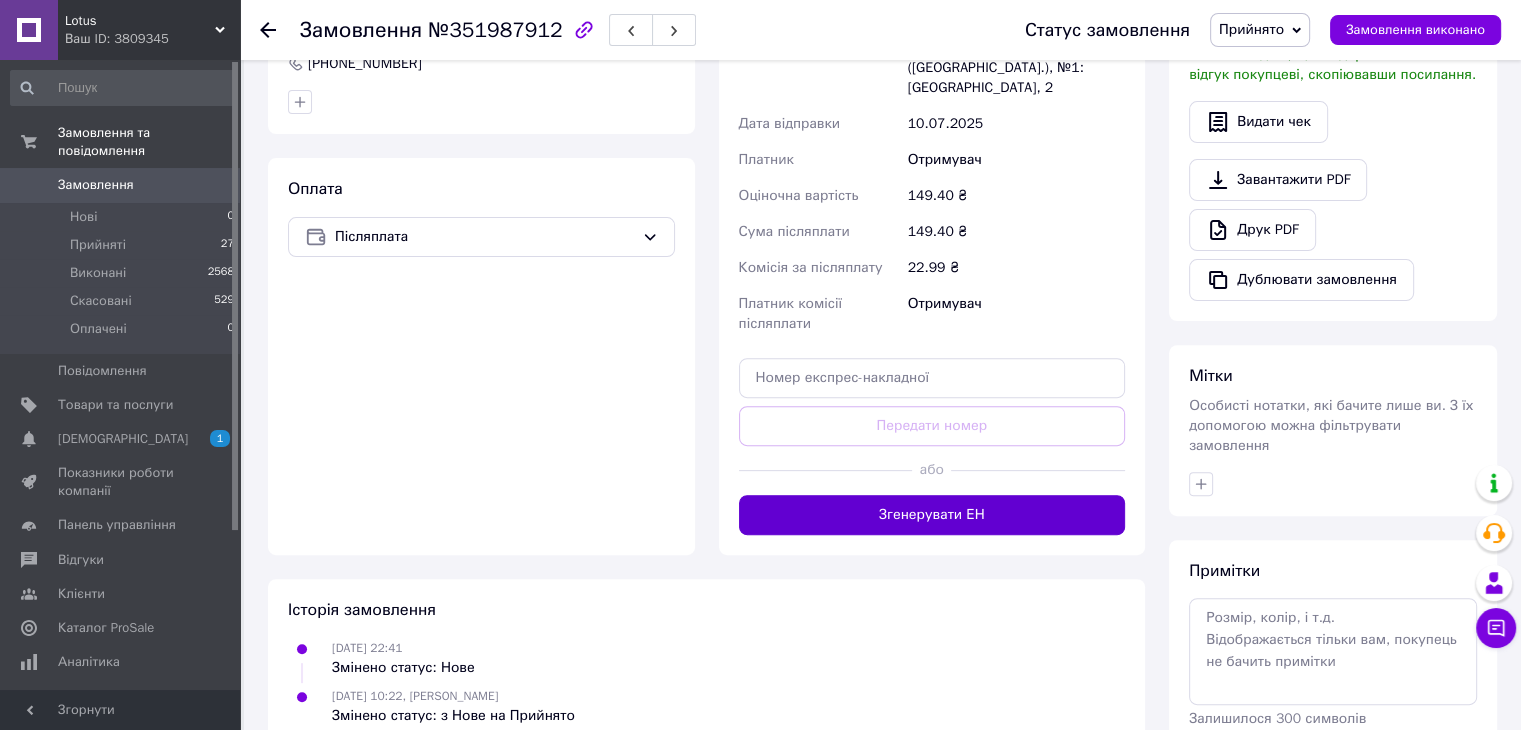 click on "Згенерувати ЕН" at bounding box center (932, 515) 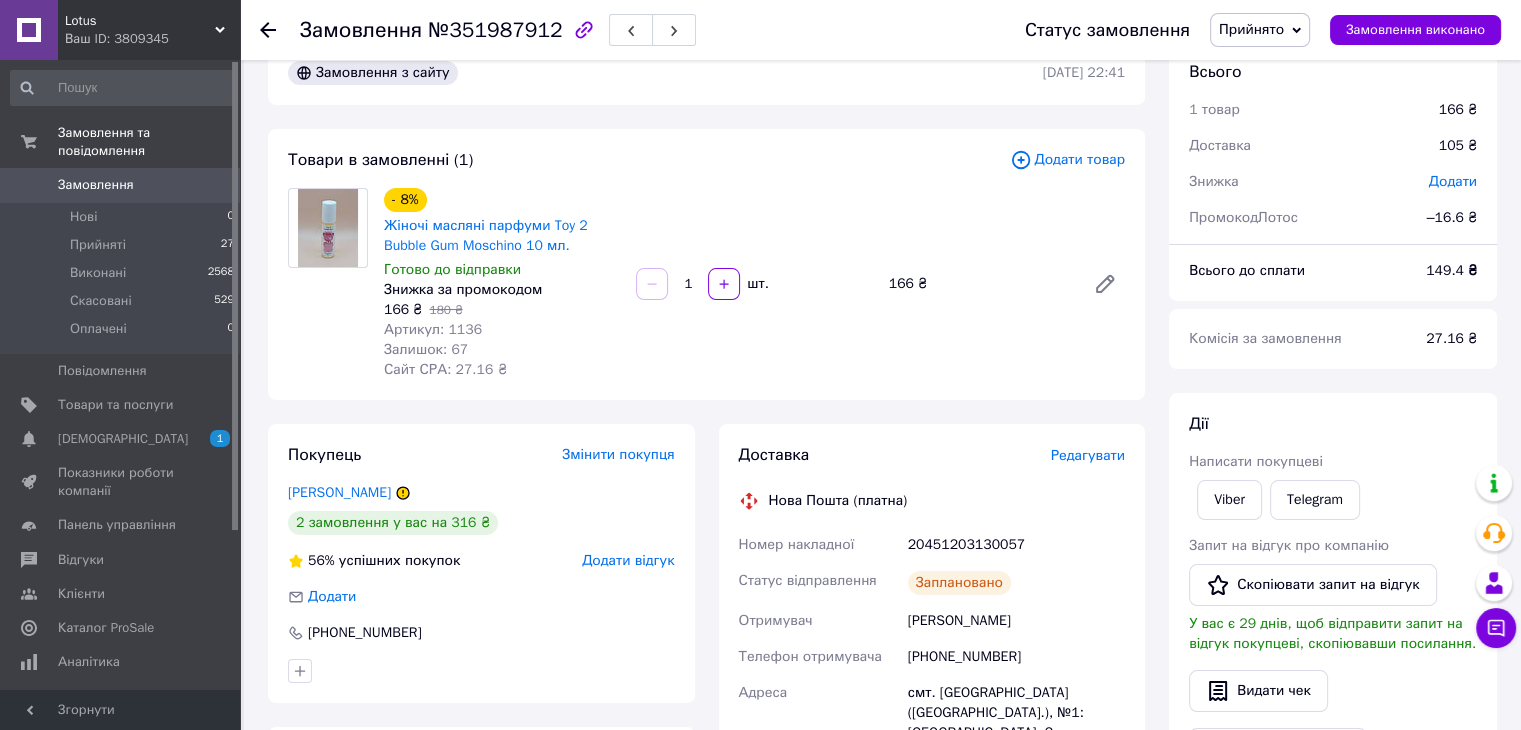 scroll, scrollTop: 12, scrollLeft: 0, axis: vertical 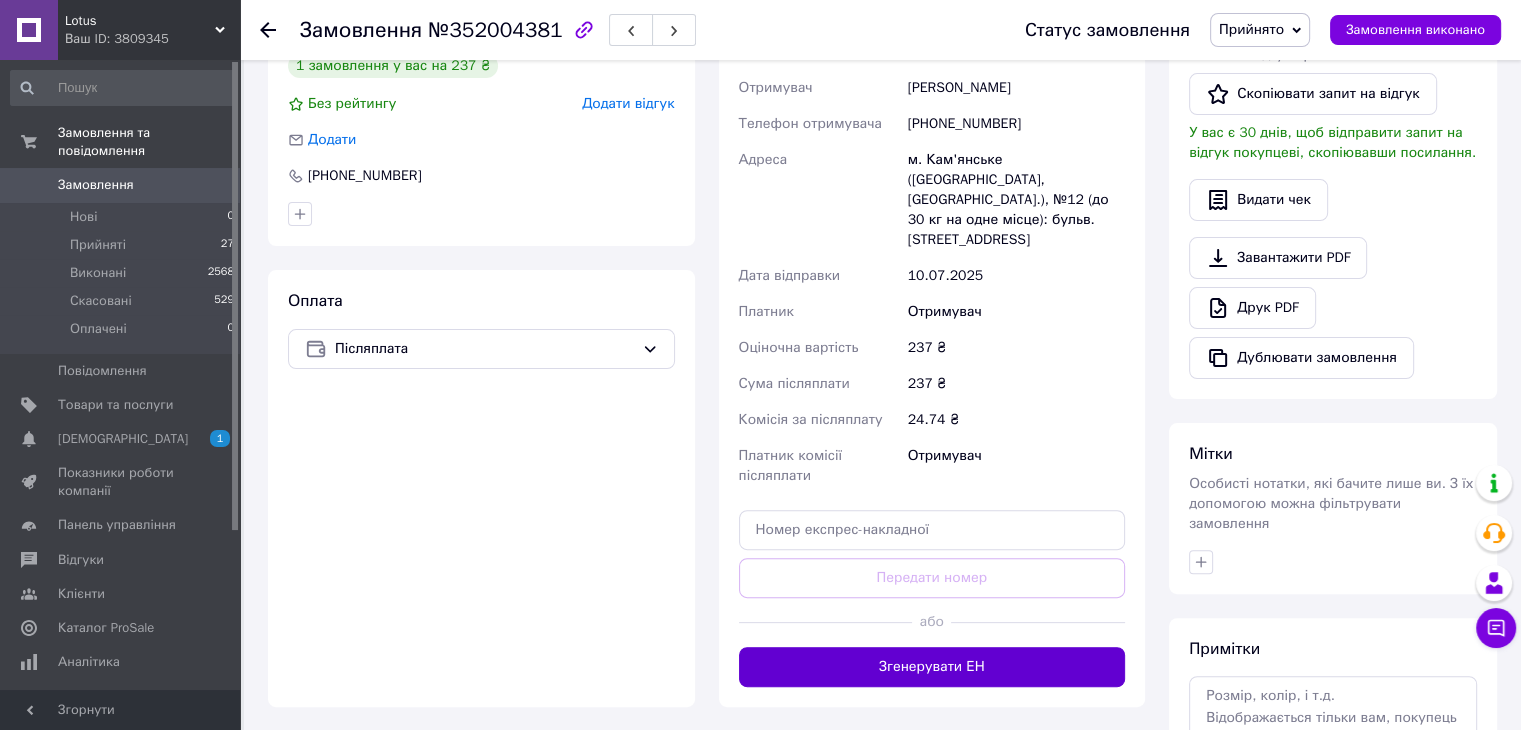 click on "Згенерувати ЕН" at bounding box center (932, 667) 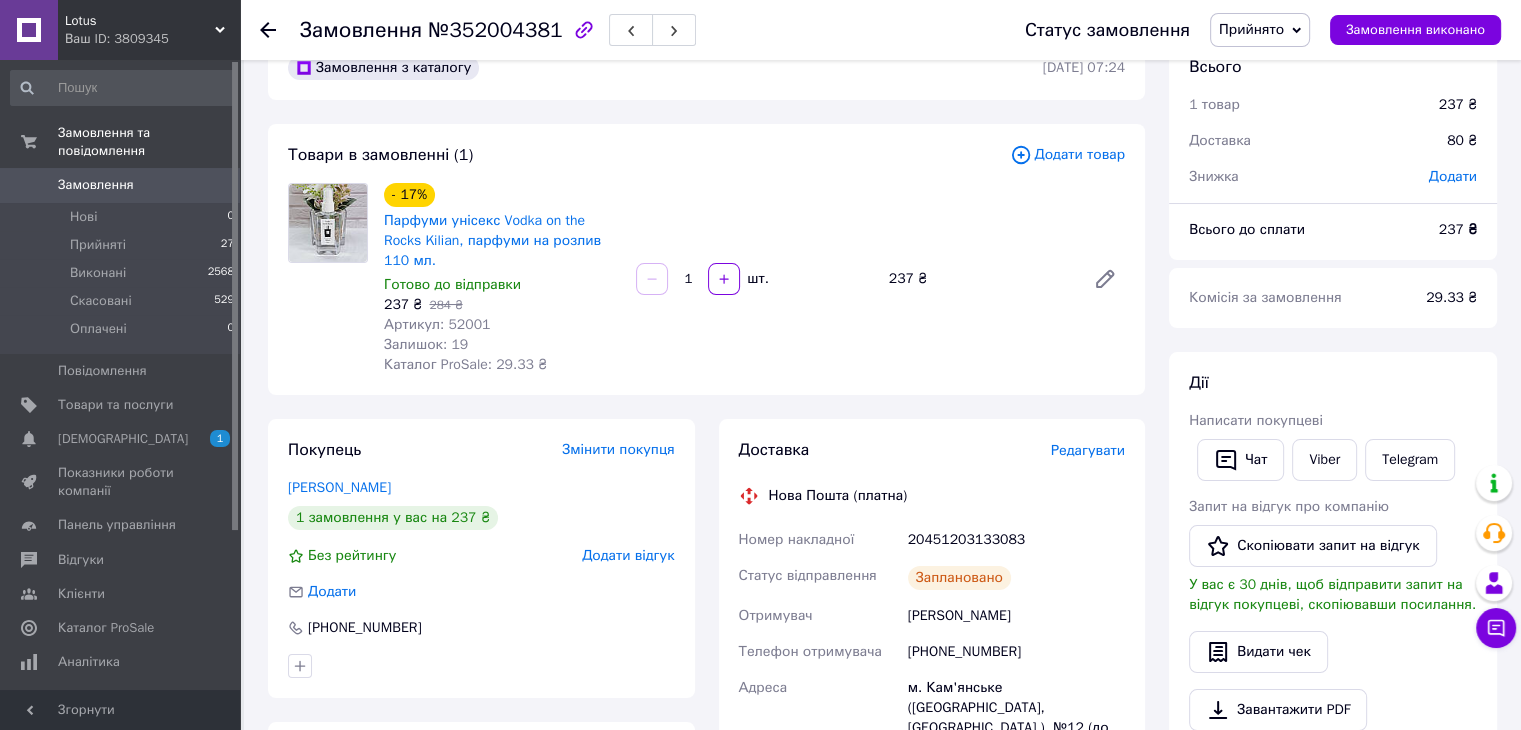 scroll, scrollTop: 0, scrollLeft: 0, axis: both 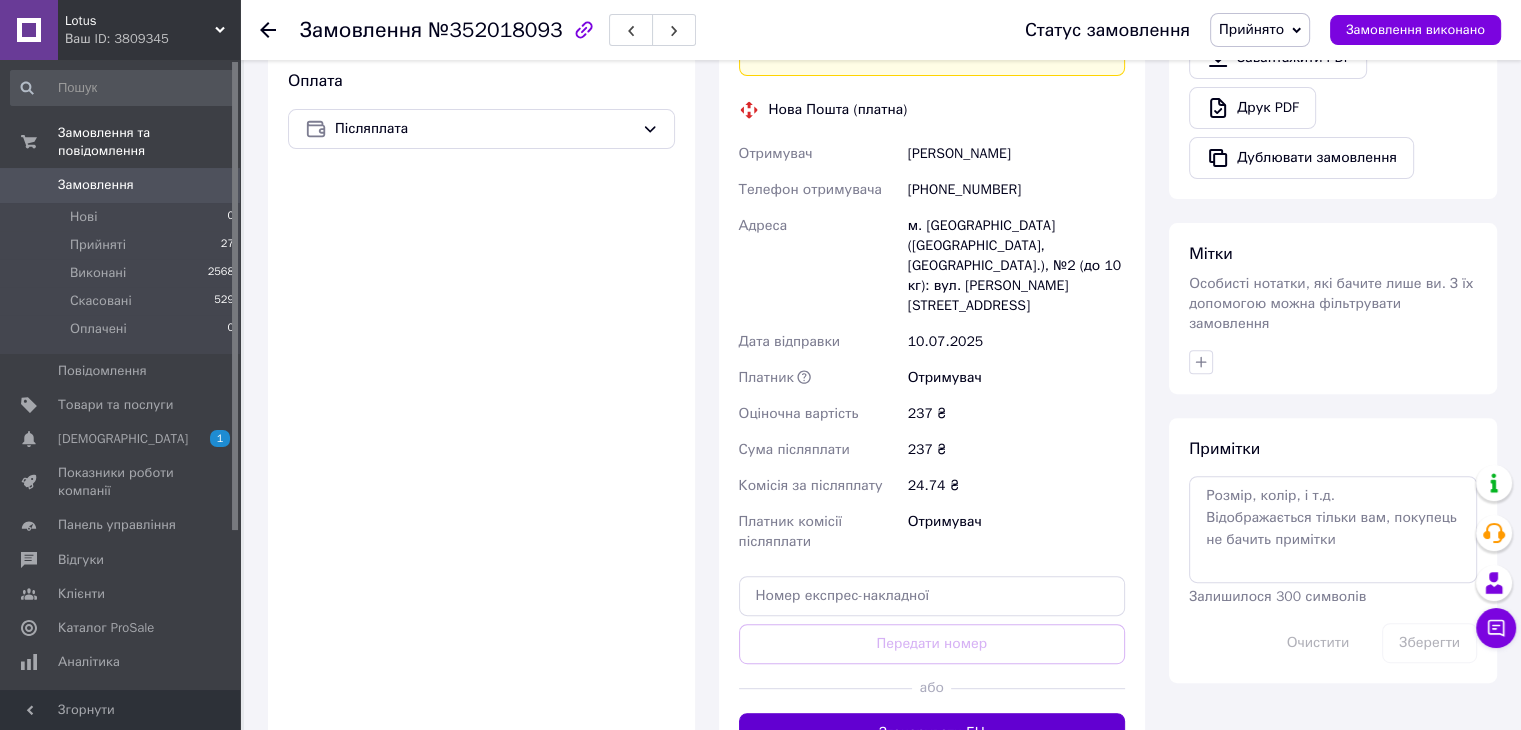 click on "Згенерувати ЕН" at bounding box center (932, 733) 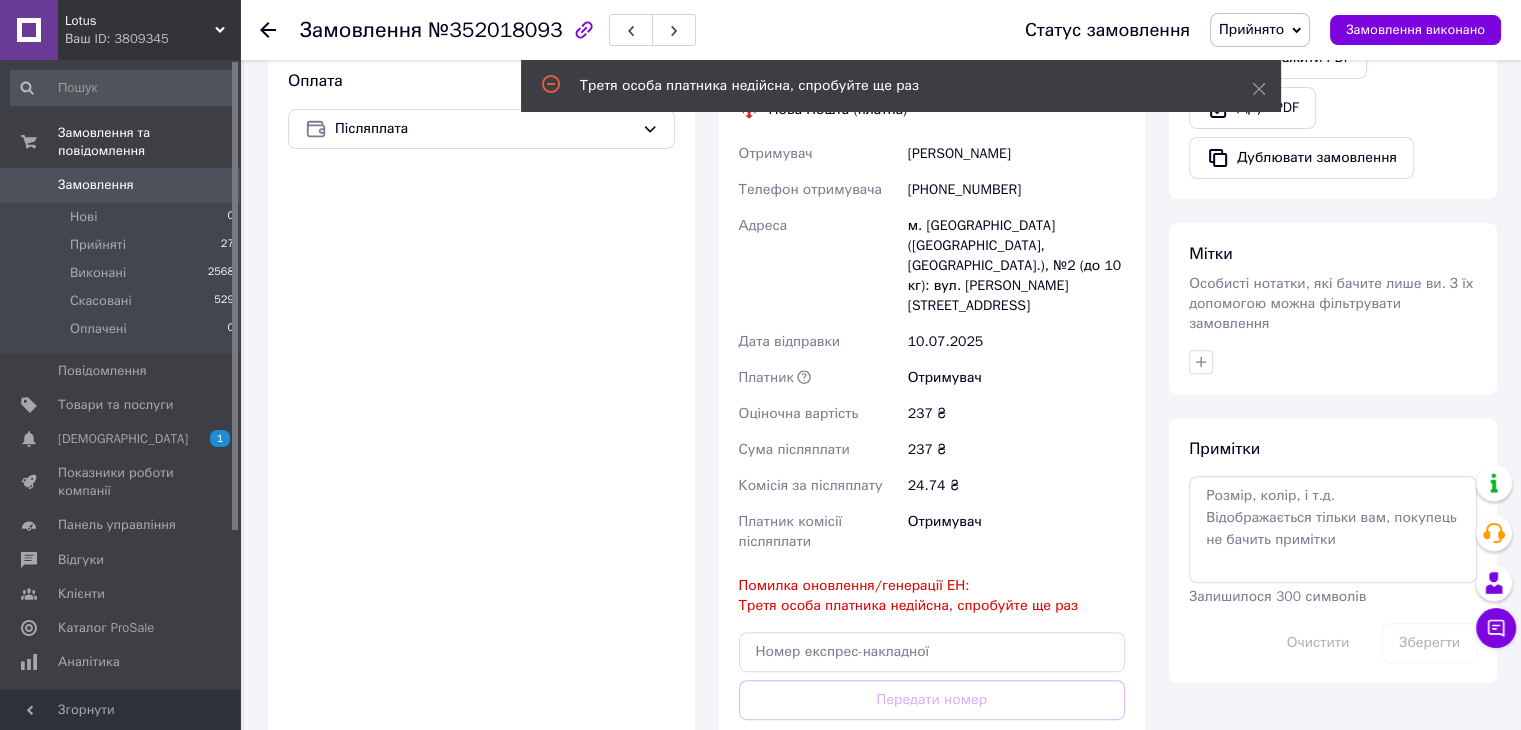 scroll, scrollTop: 500, scrollLeft: 0, axis: vertical 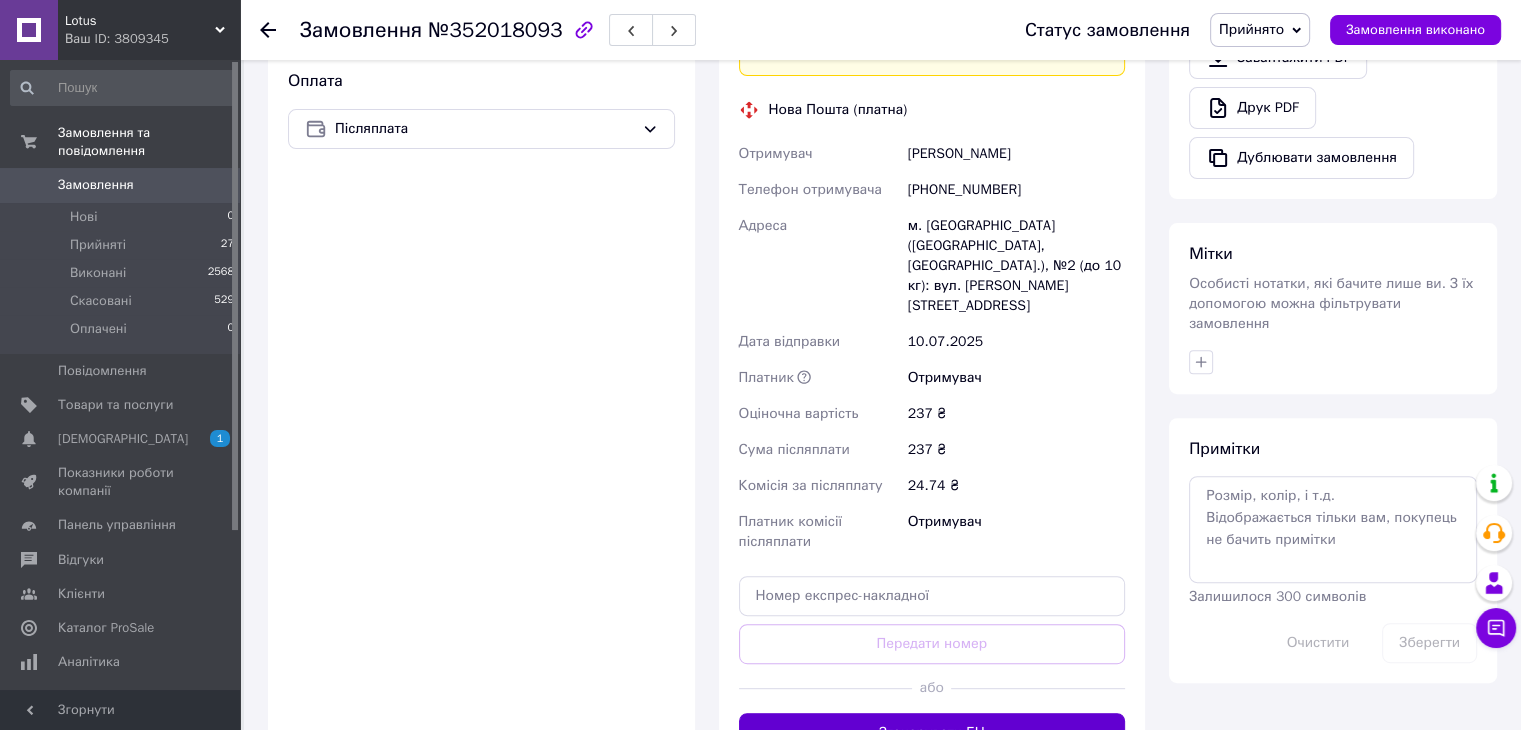 click on "Згенерувати ЕН" at bounding box center (932, 733) 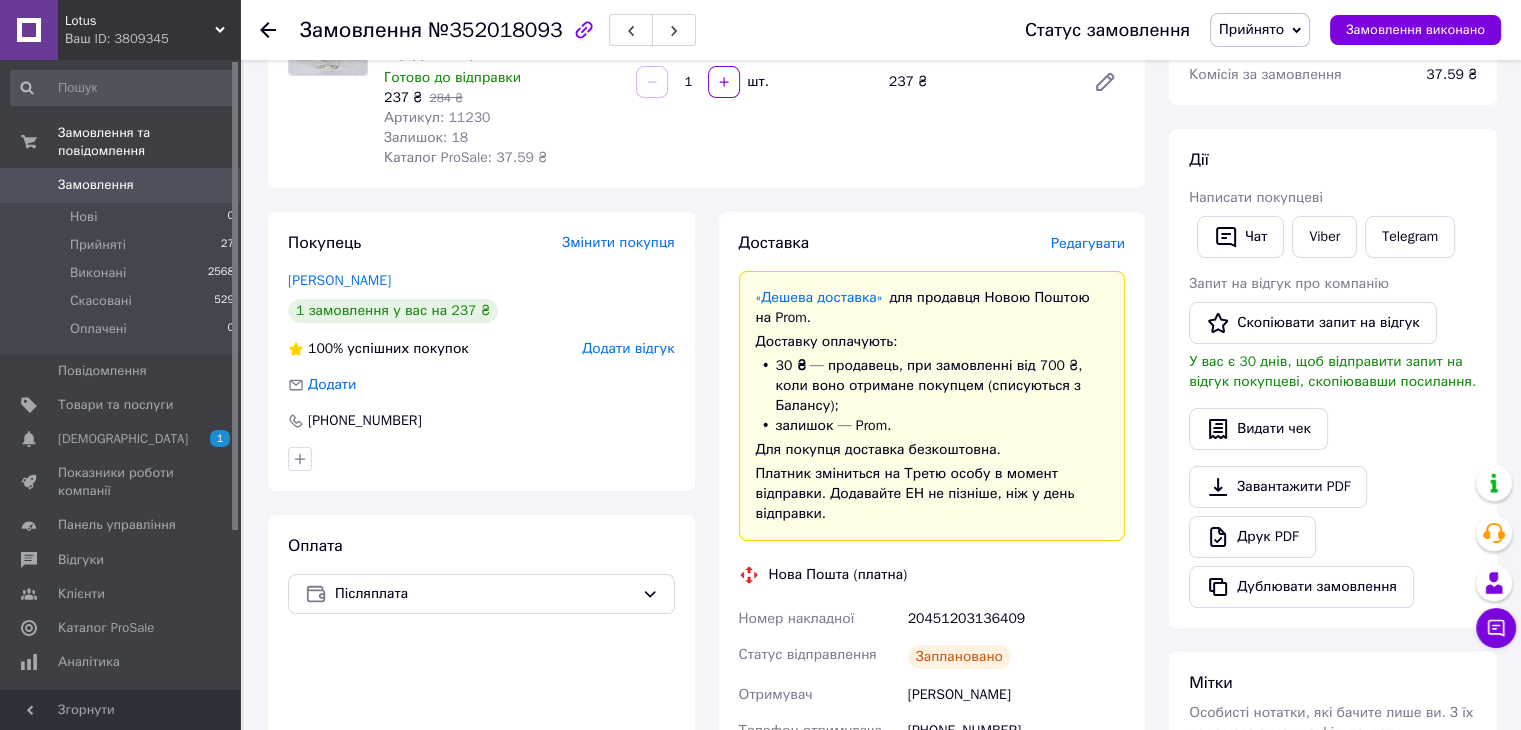 scroll, scrollTop: 200, scrollLeft: 0, axis: vertical 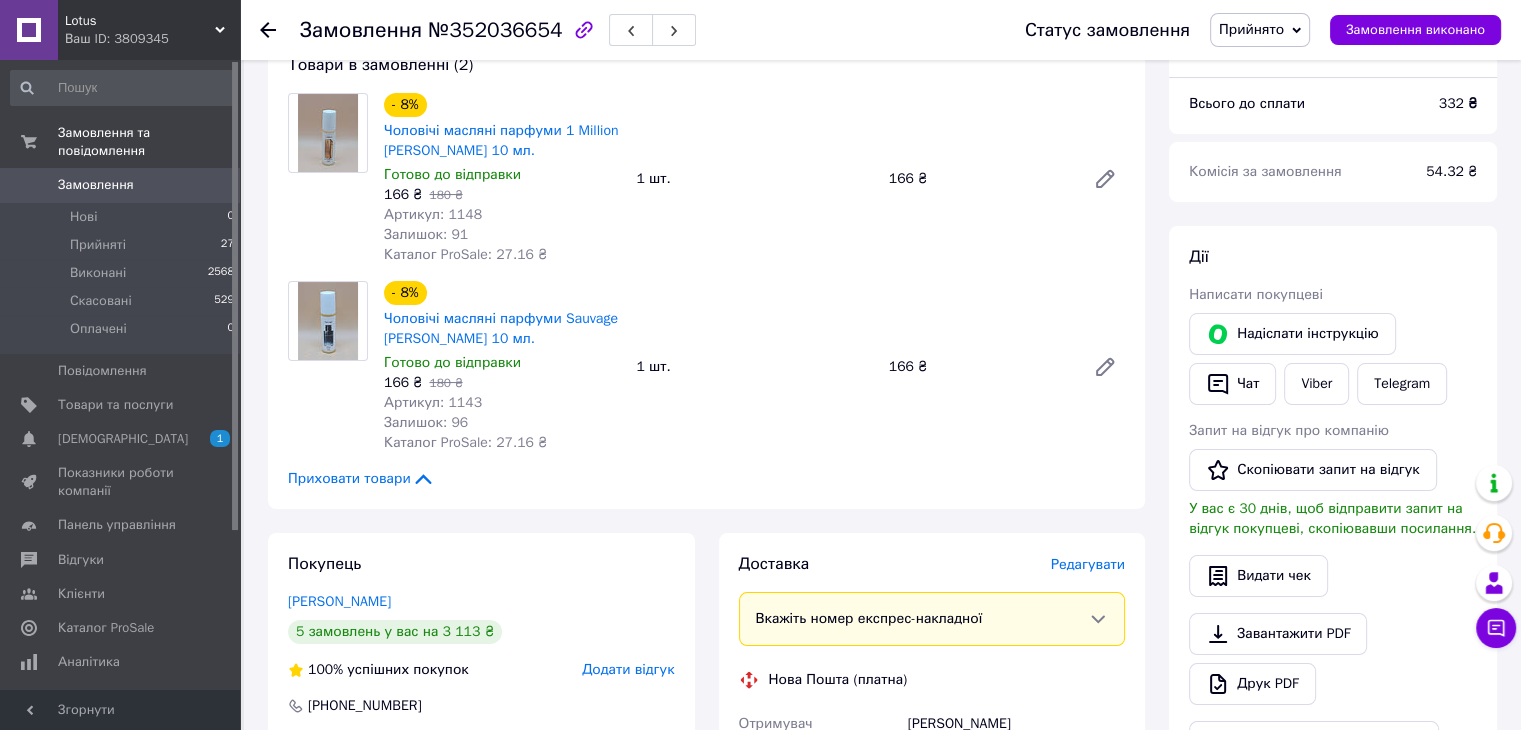 click on "Редагувати" at bounding box center (1088, 564) 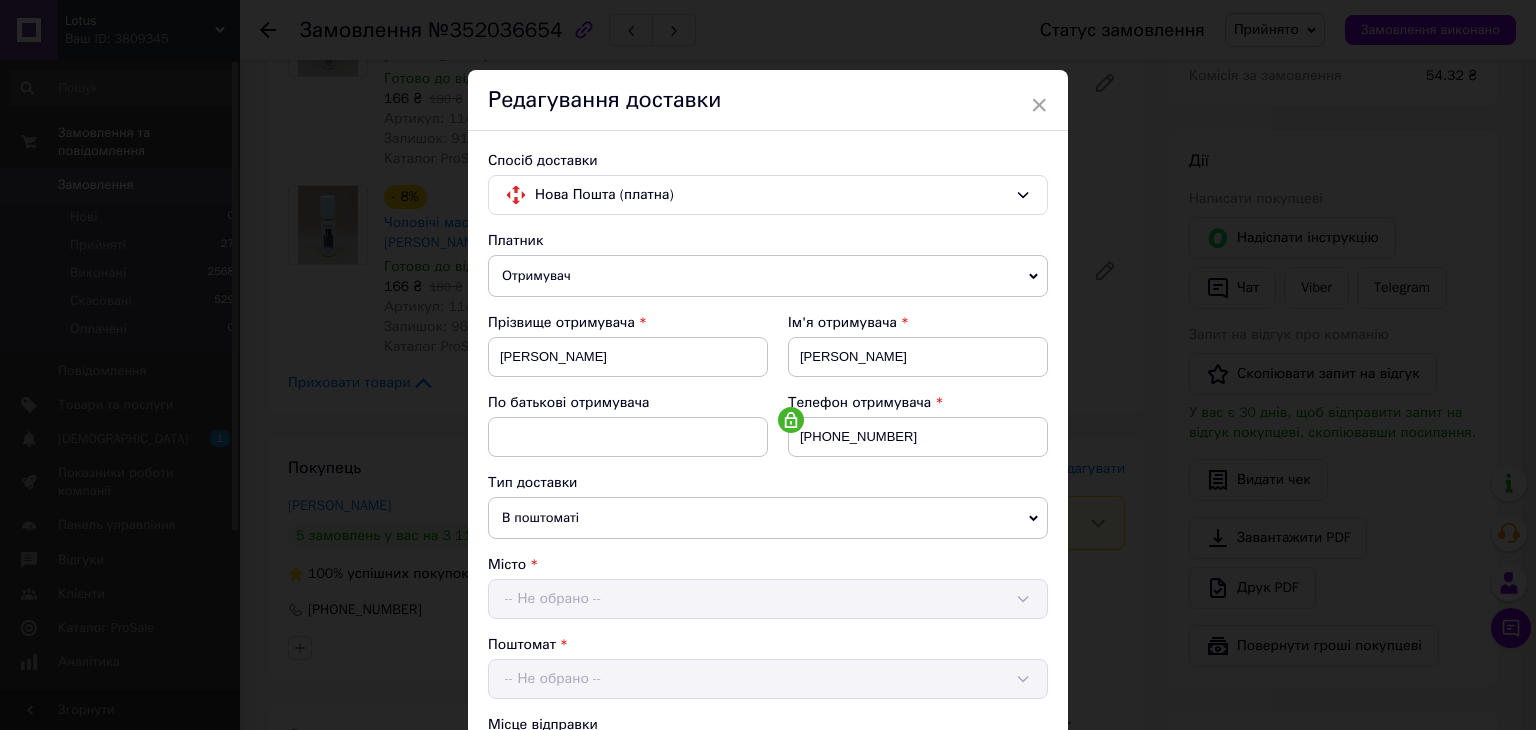 scroll, scrollTop: 300, scrollLeft: 0, axis: vertical 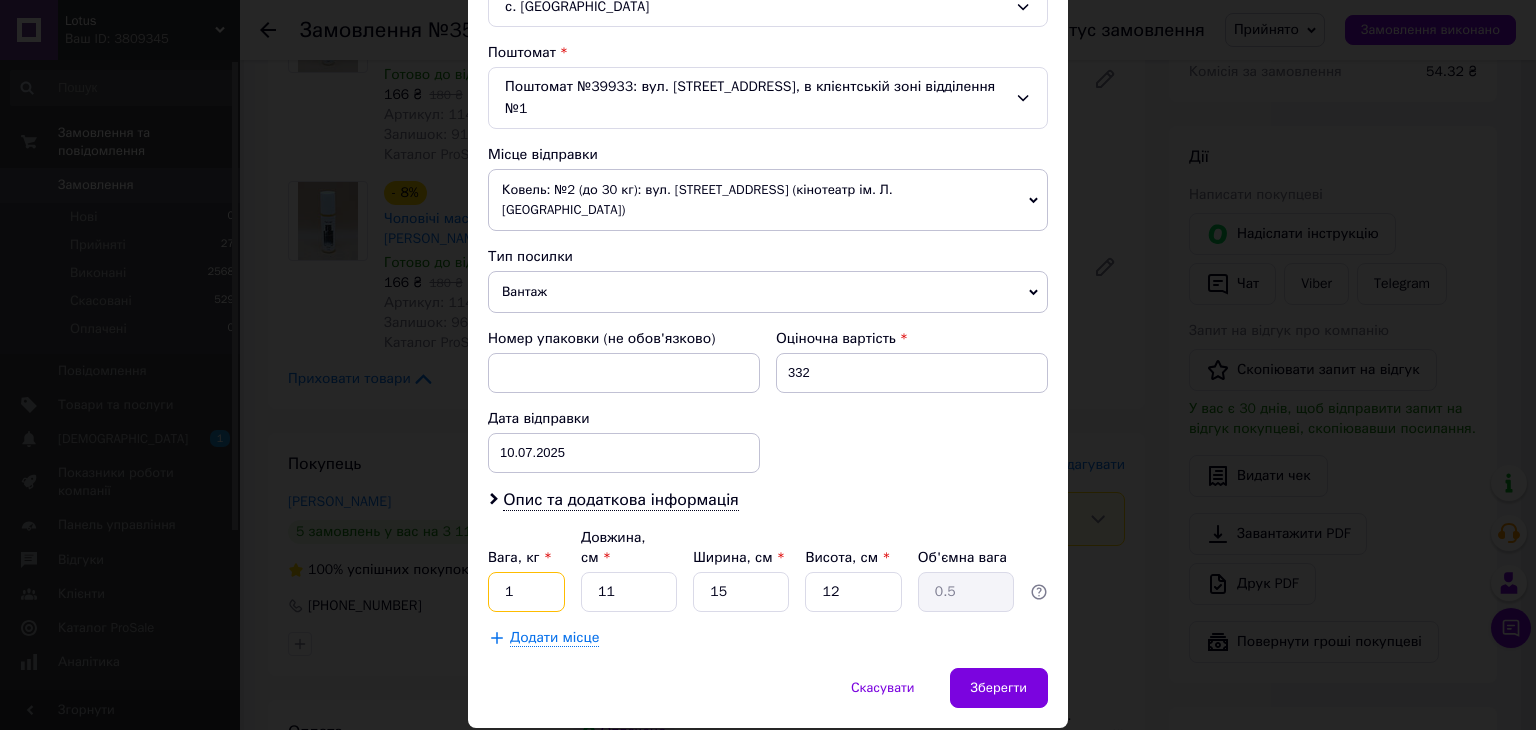 drag, startPoint x: 514, startPoint y: 527, endPoint x: 504, endPoint y: 526, distance: 10.049875 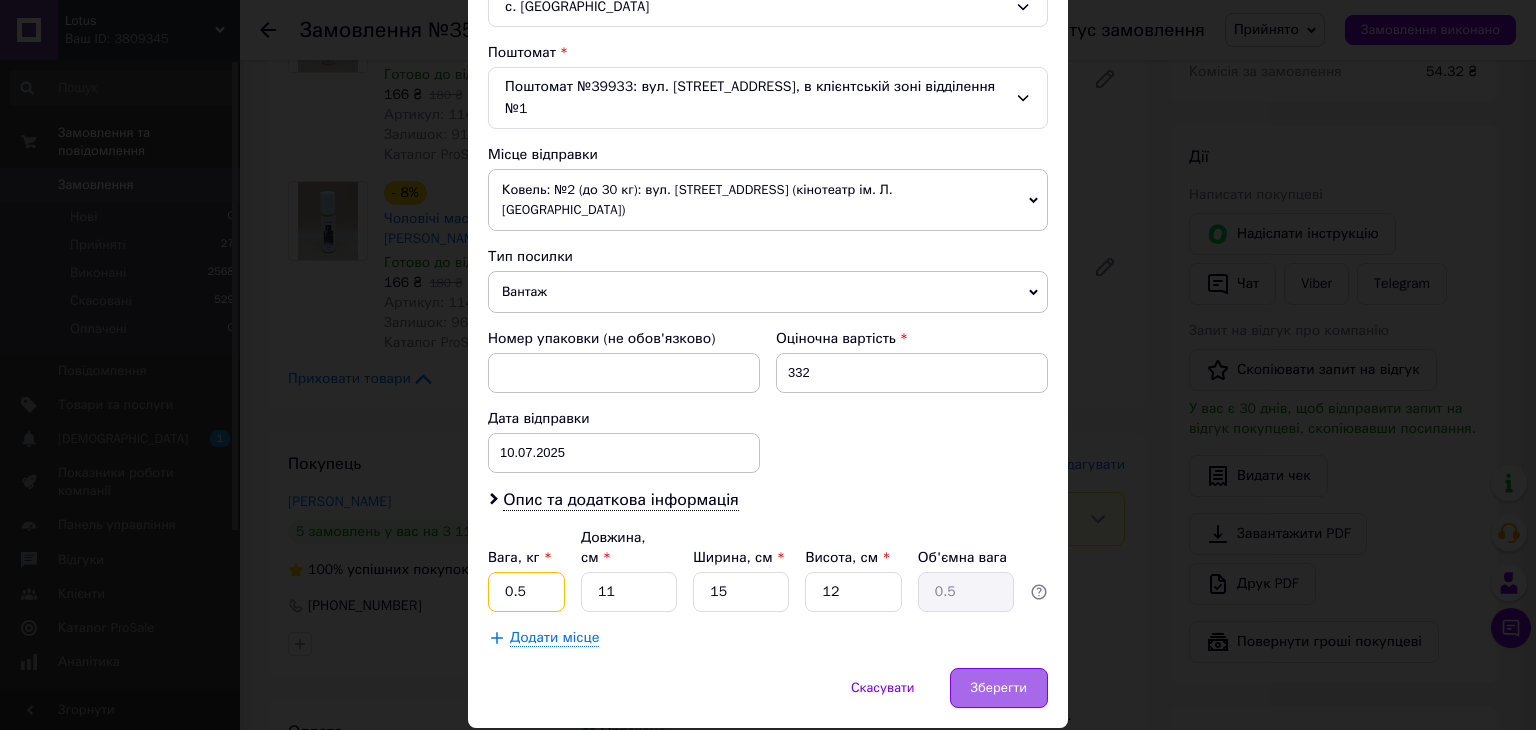 type on "0.5" 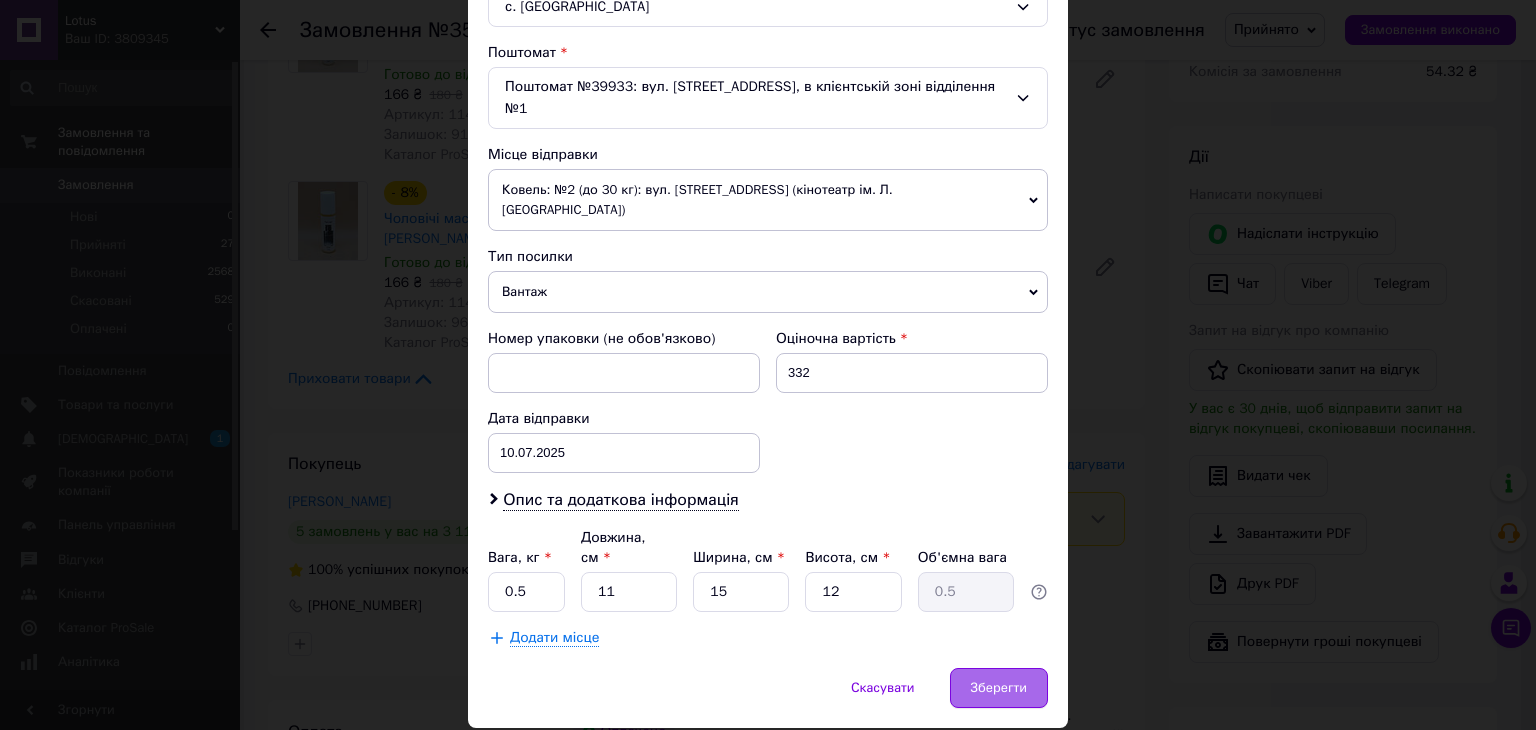 click on "Зберегти" at bounding box center [999, 688] 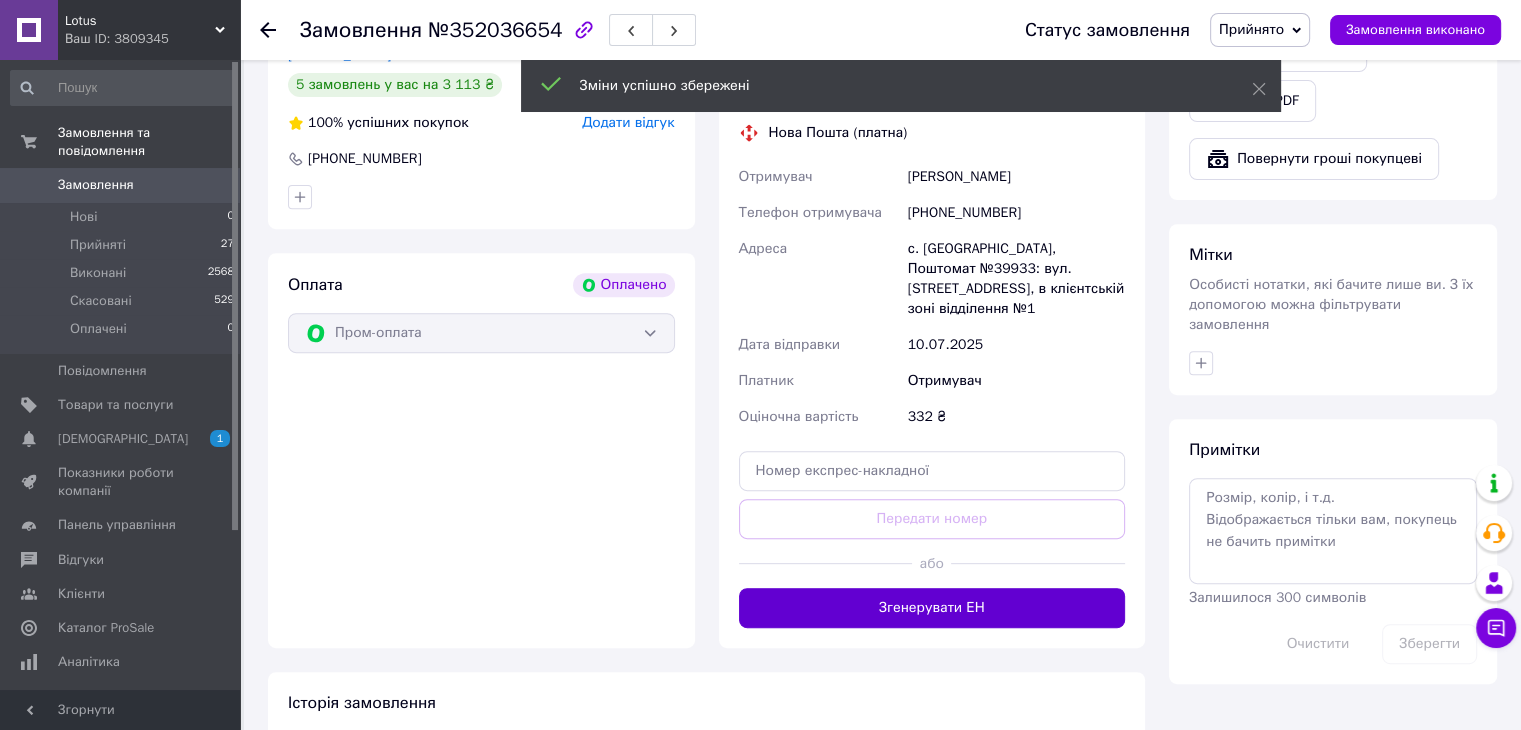 scroll, scrollTop: 800, scrollLeft: 0, axis: vertical 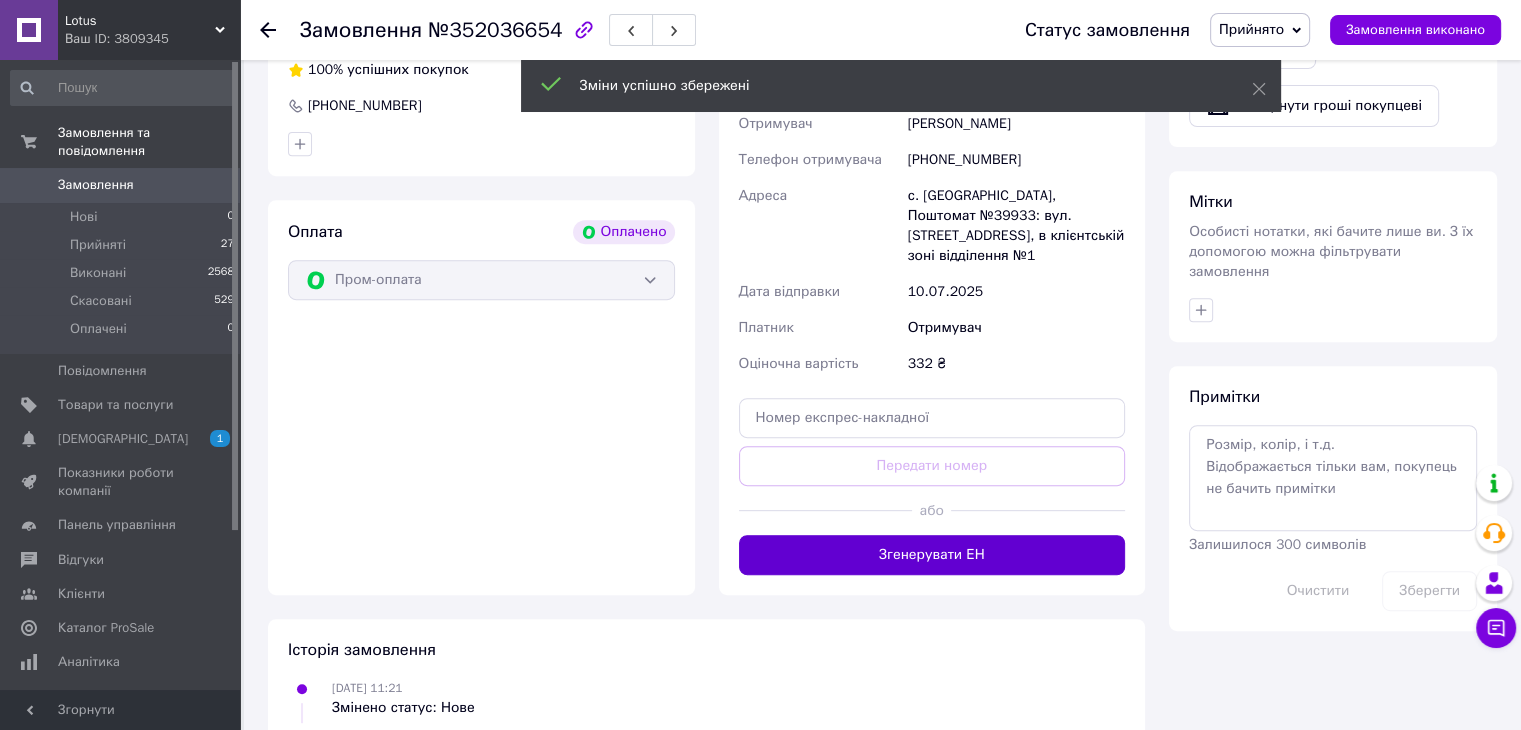 click on "Згенерувати ЕН" at bounding box center [932, 555] 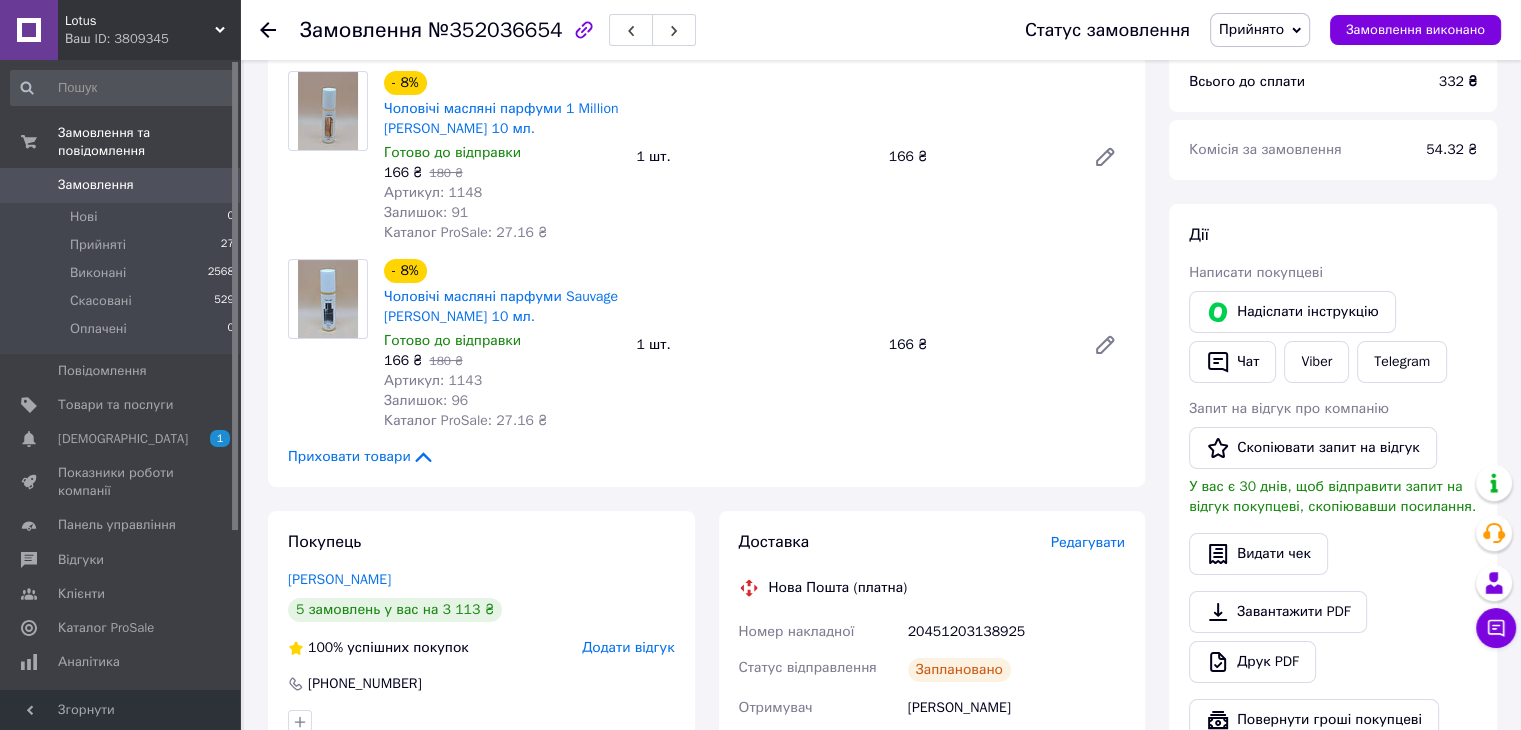 scroll, scrollTop: 200, scrollLeft: 0, axis: vertical 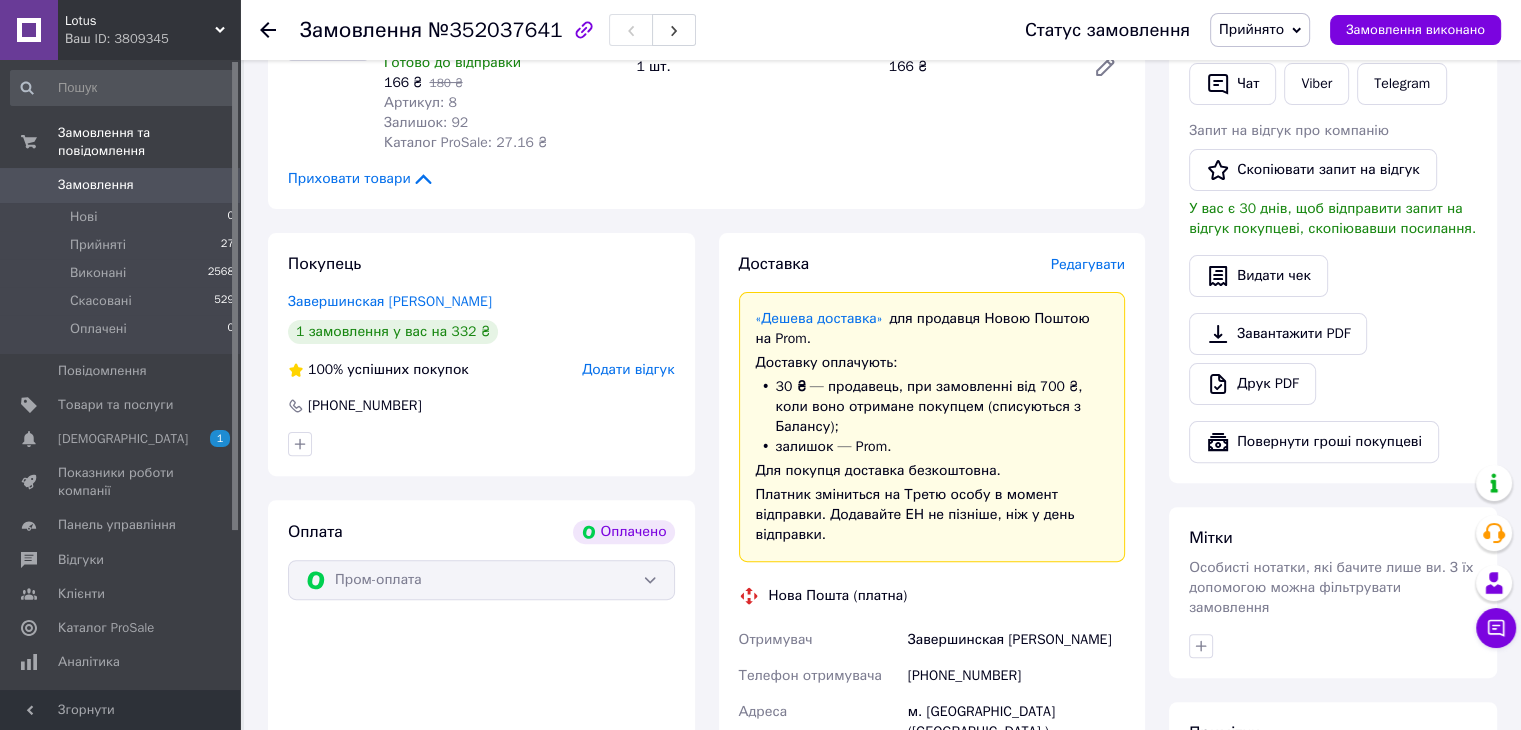 click on "Редагувати" at bounding box center [1088, 264] 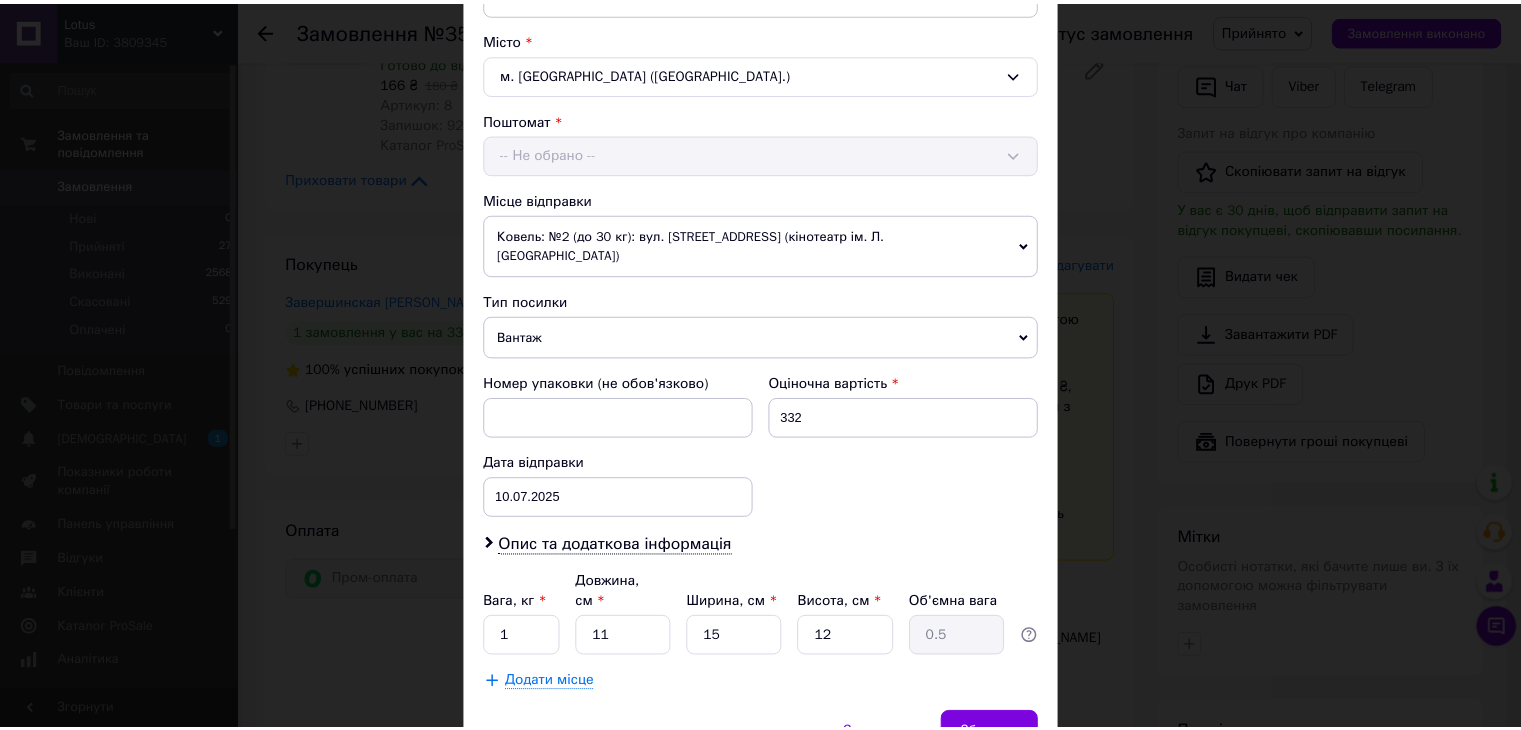 scroll, scrollTop: 592, scrollLeft: 0, axis: vertical 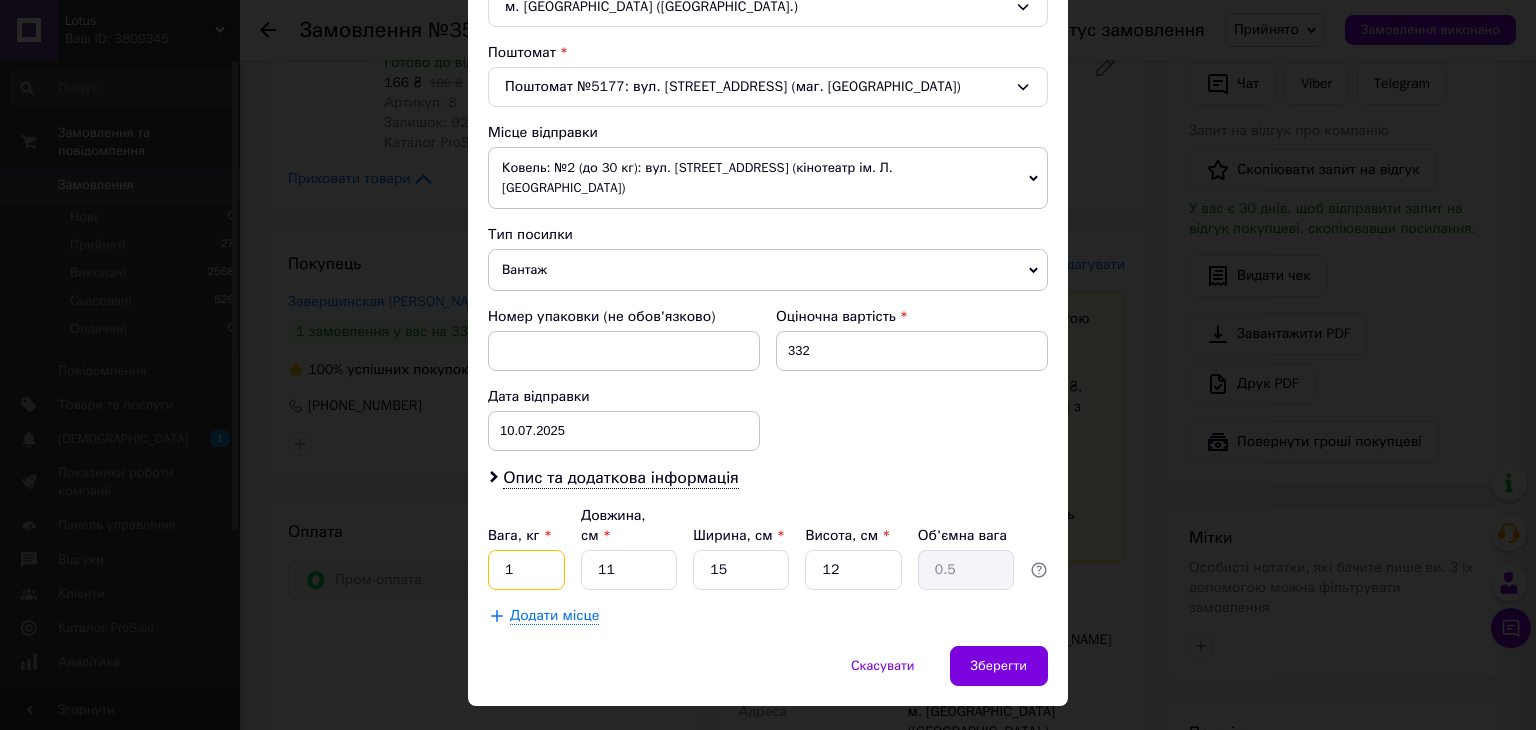 drag, startPoint x: 516, startPoint y: 533, endPoint x: 500, endPoint y: 521, distance: 20 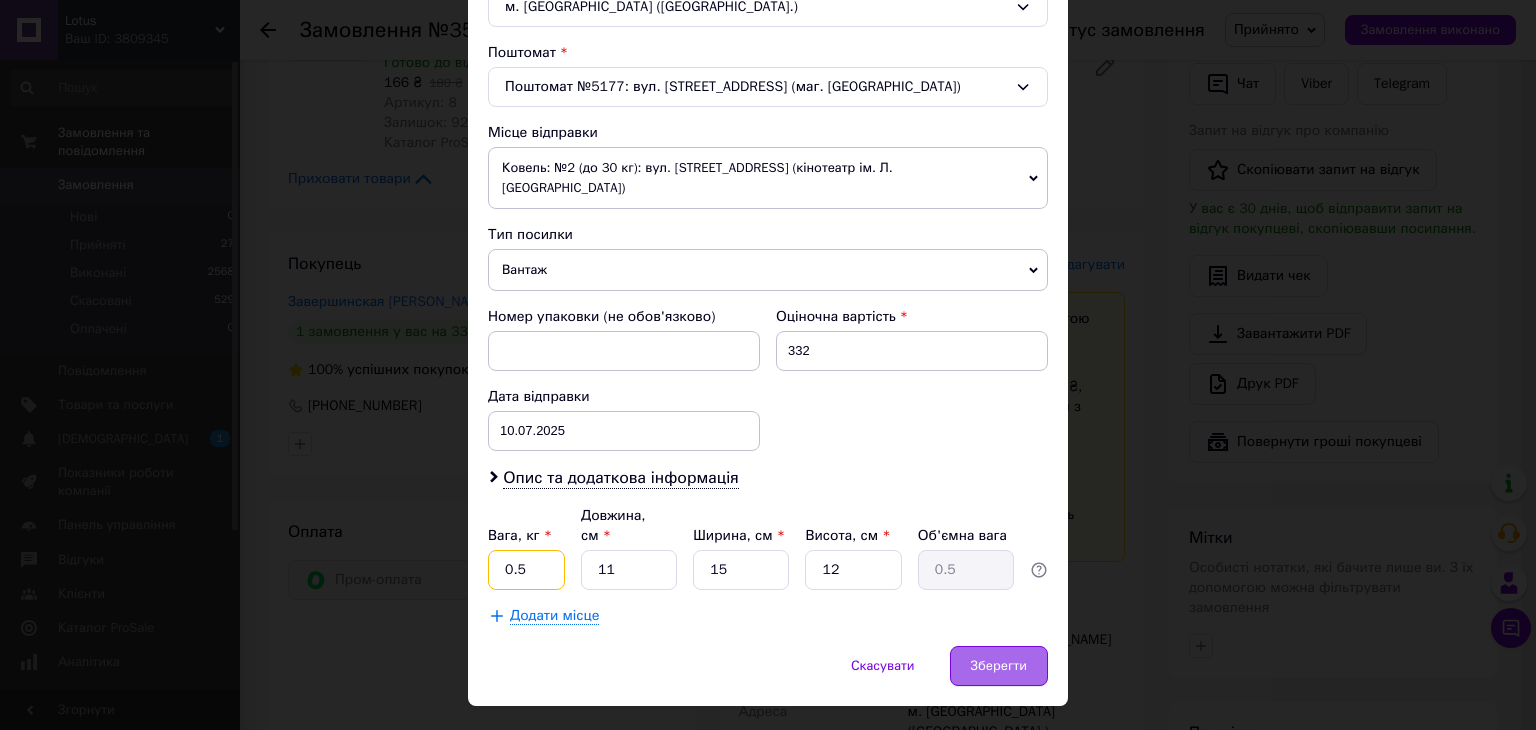 type on "0.5" 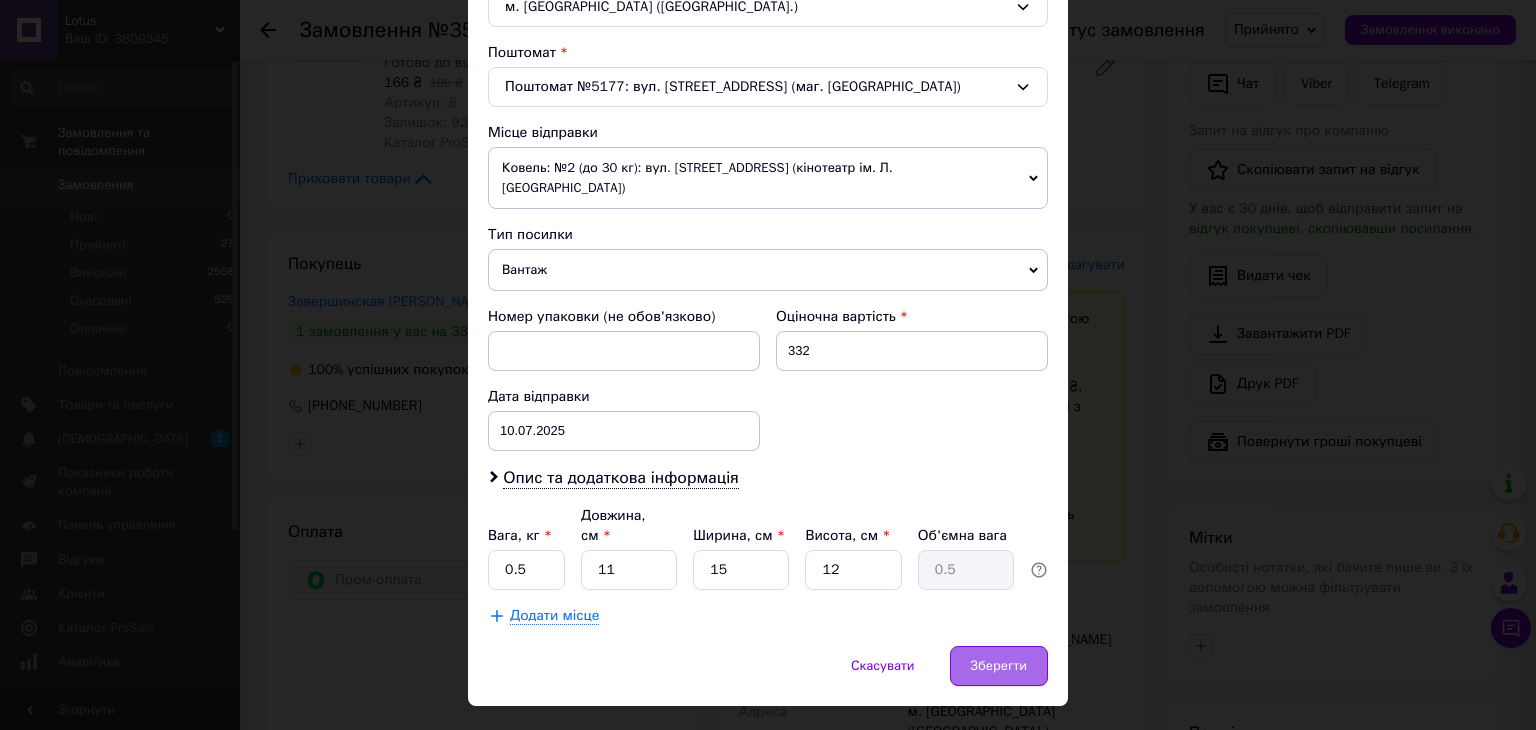 click on "Зберегти" at bounding box center [999, 666] 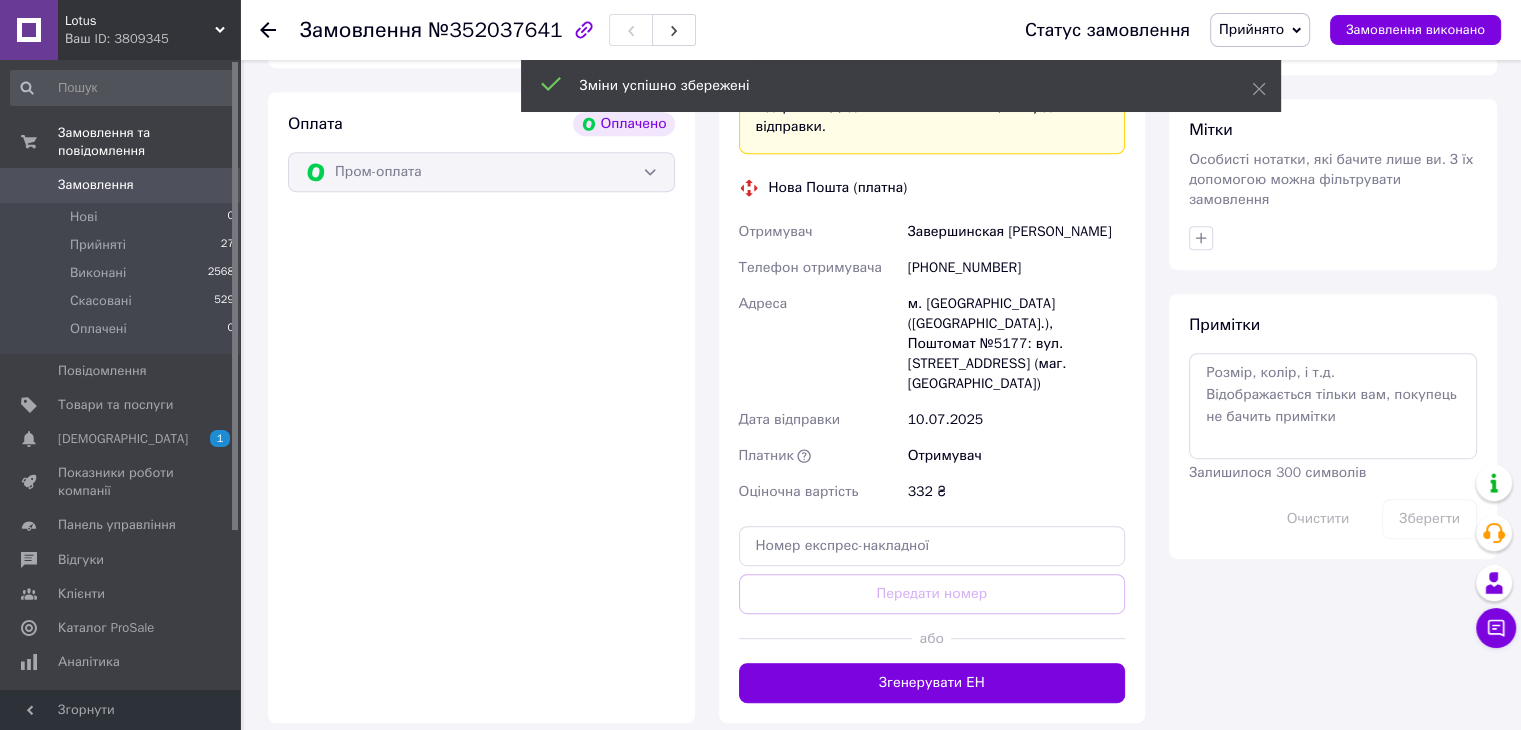 scroll, scrollTop: 1000, scrollLeft: 0, axis: vertical 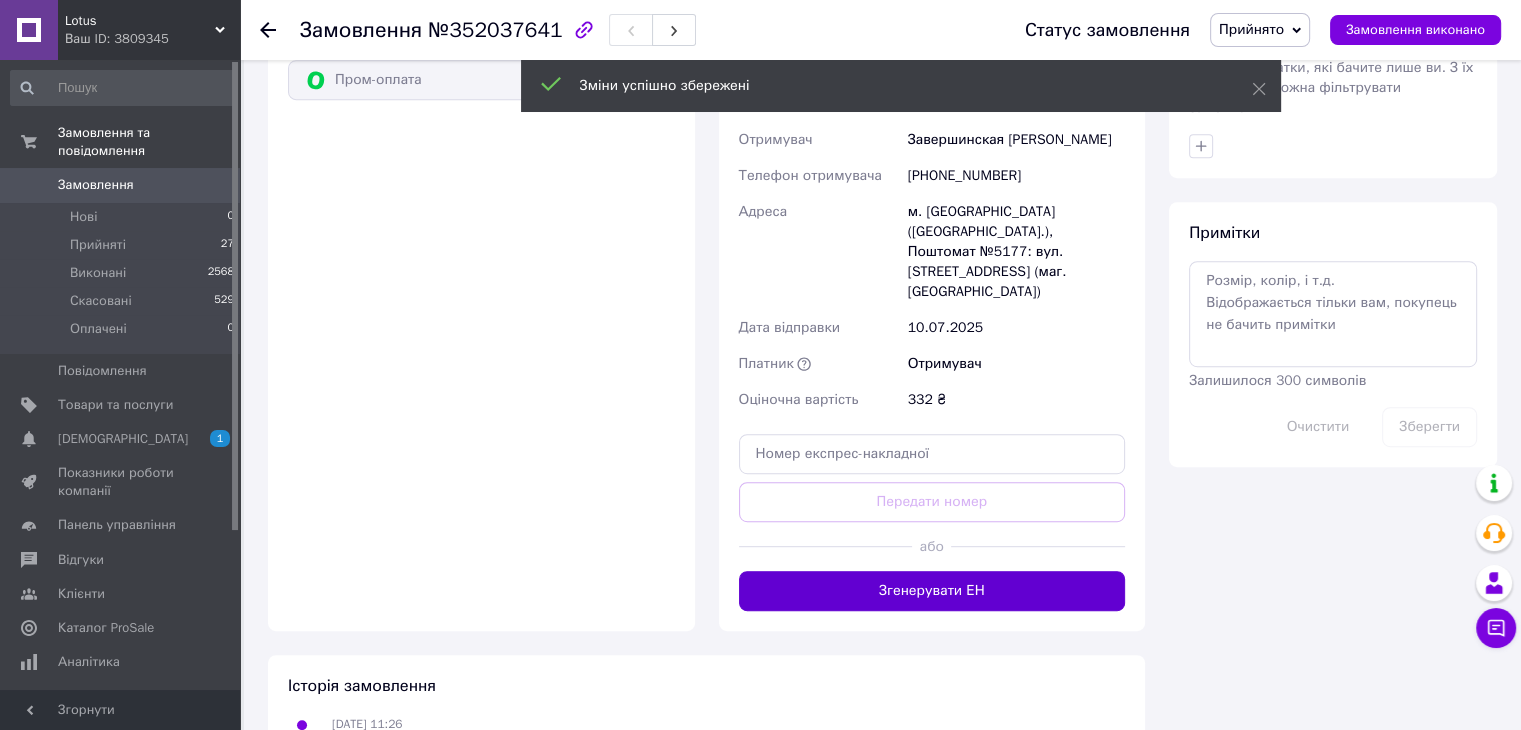 click on "Згенерувати ЕН" at bounding box center (932, 591) 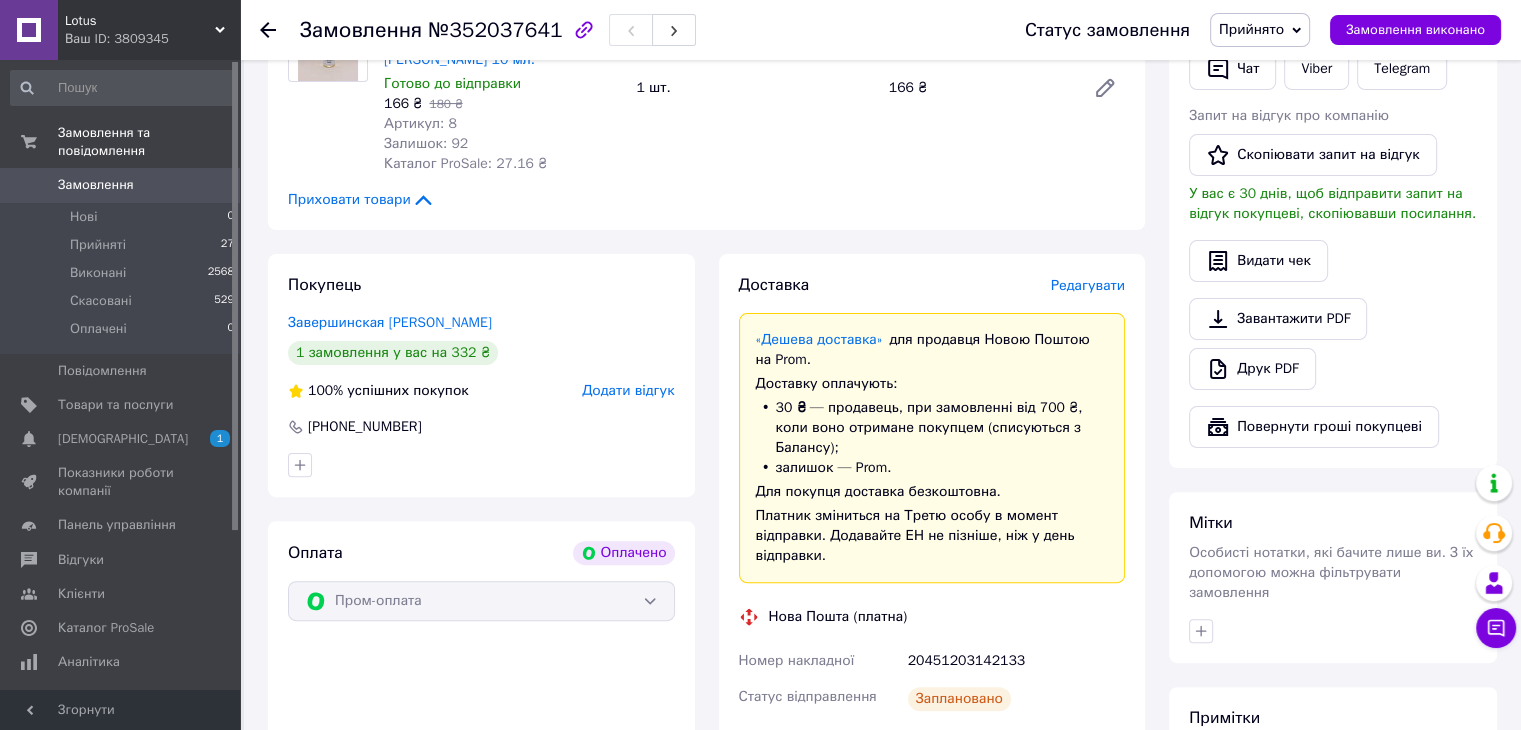 scroll, scrollTop: 500, scrollLeft: 0, axis: vertical 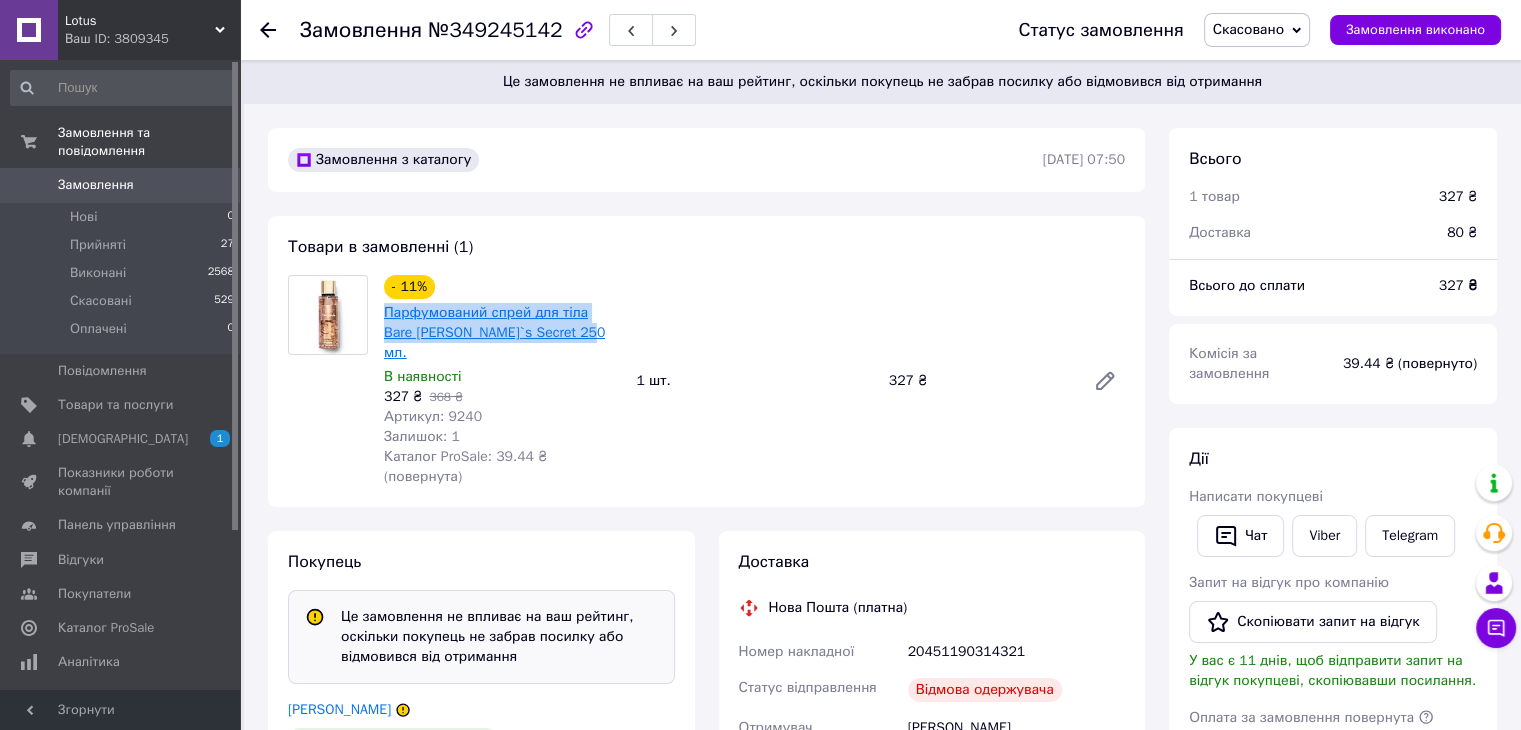drag, startPoint x: 381, startPoint y: 304, endPoint x: 525, endPoint y: 341, distance: 148.6775 